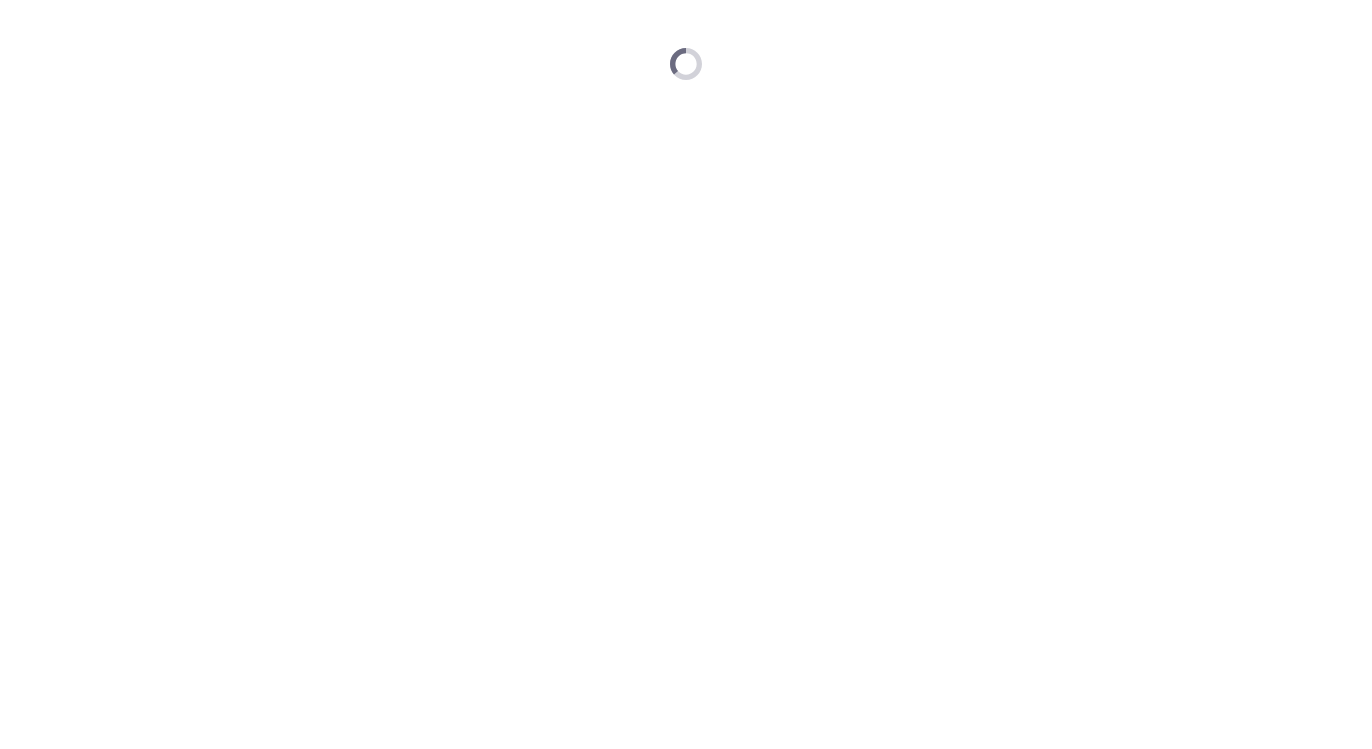 scroll, scrollTop: 0, scrollLeft: 0, axis: both 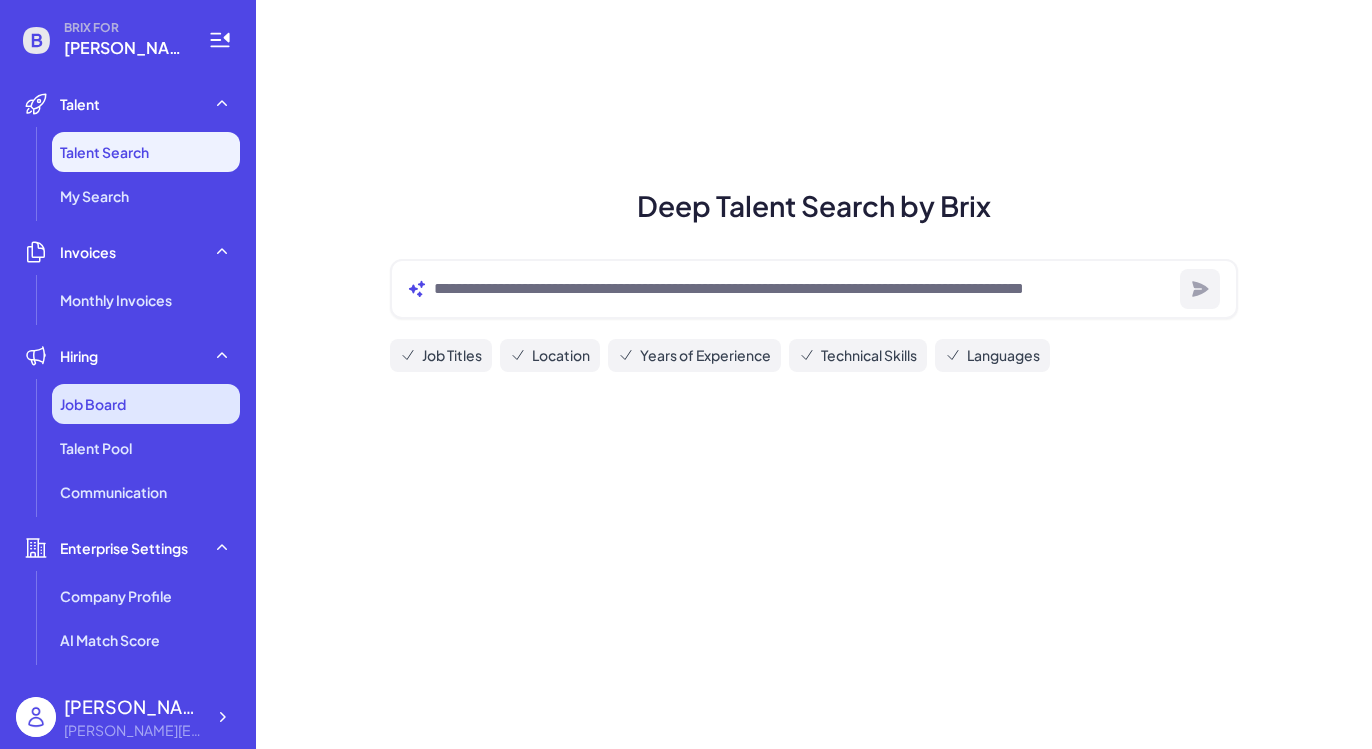click on "Job Board" at bounding box center (146, 404) 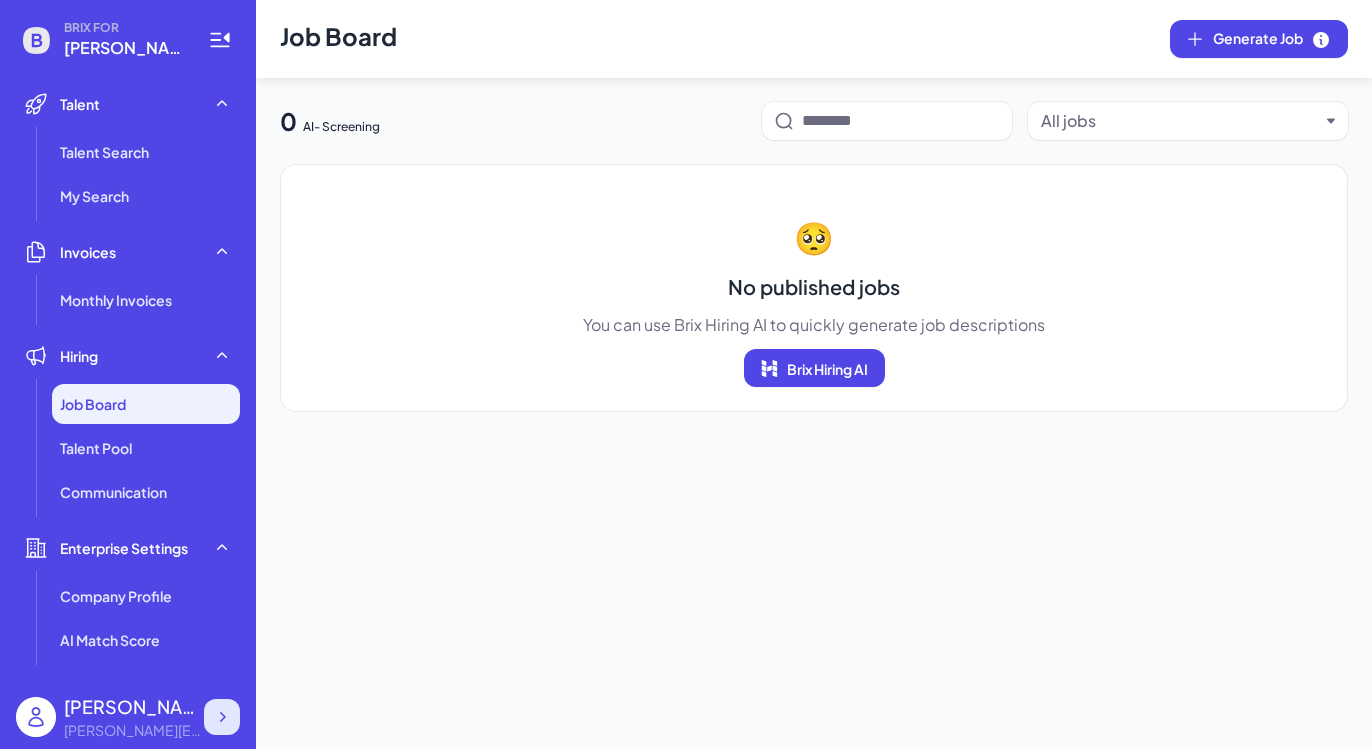 click 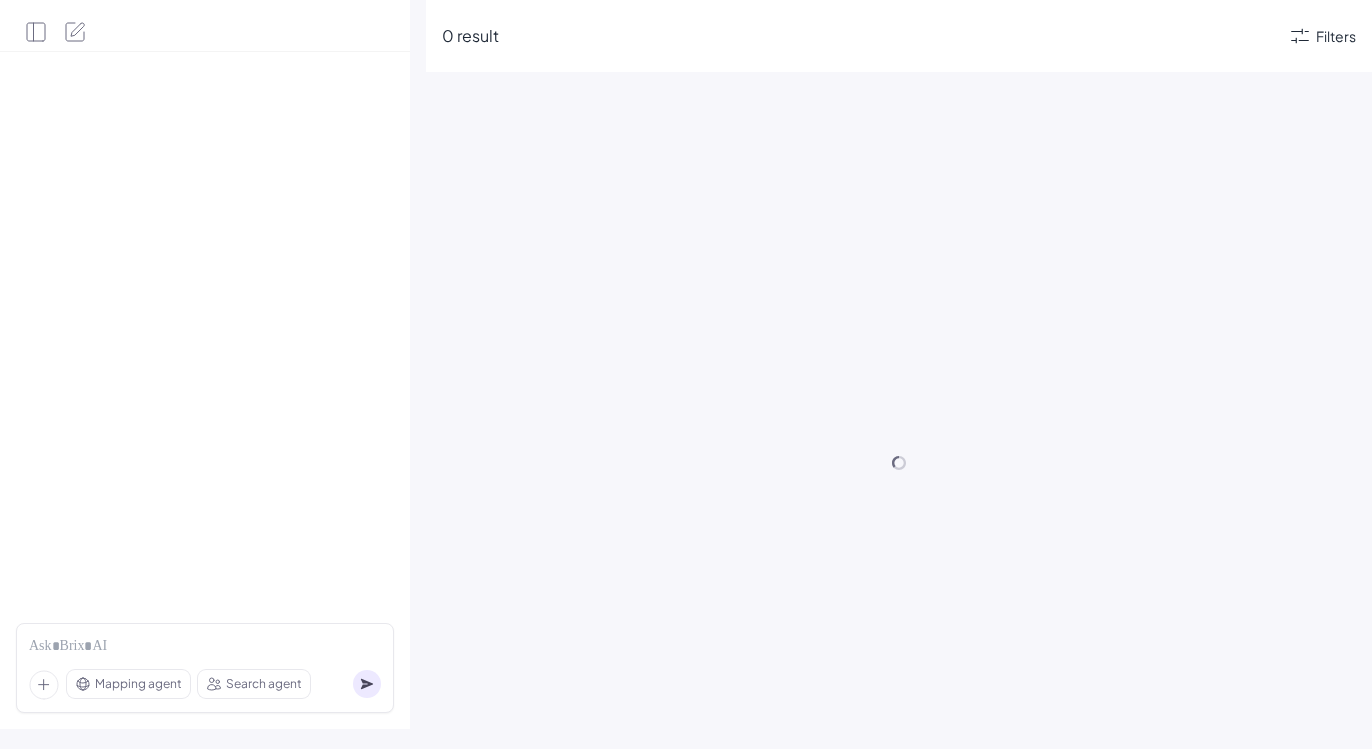 scroll, scrollTop: 0, scrollLeft: 0, axis: both 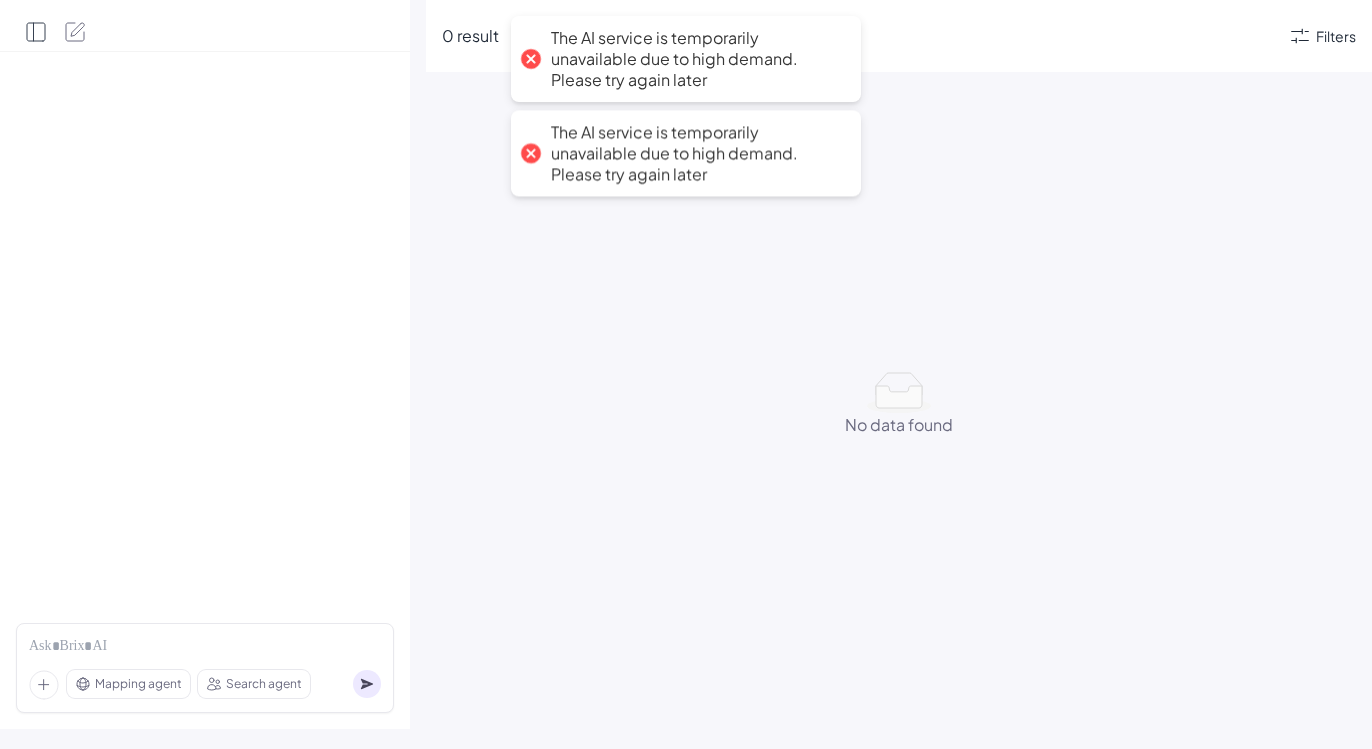 click 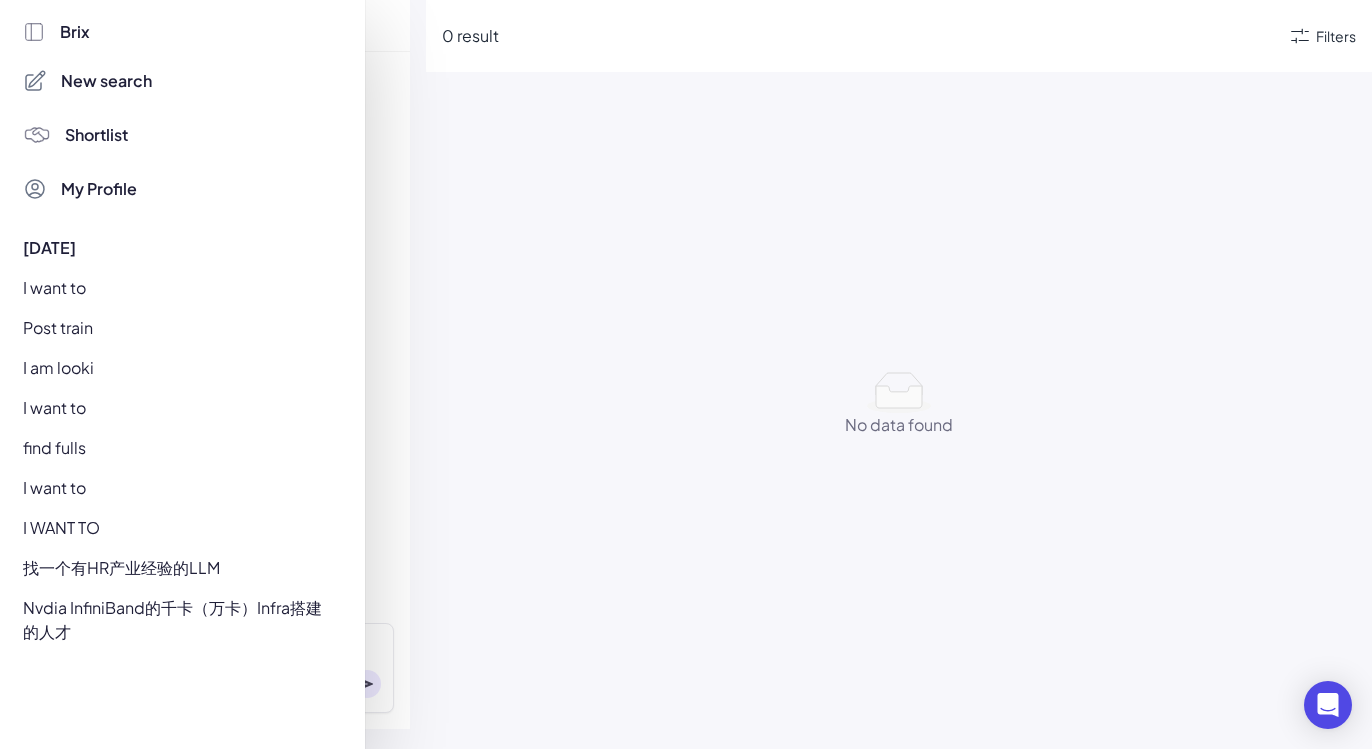 click on "Brix" at bounding box center [75, 32] 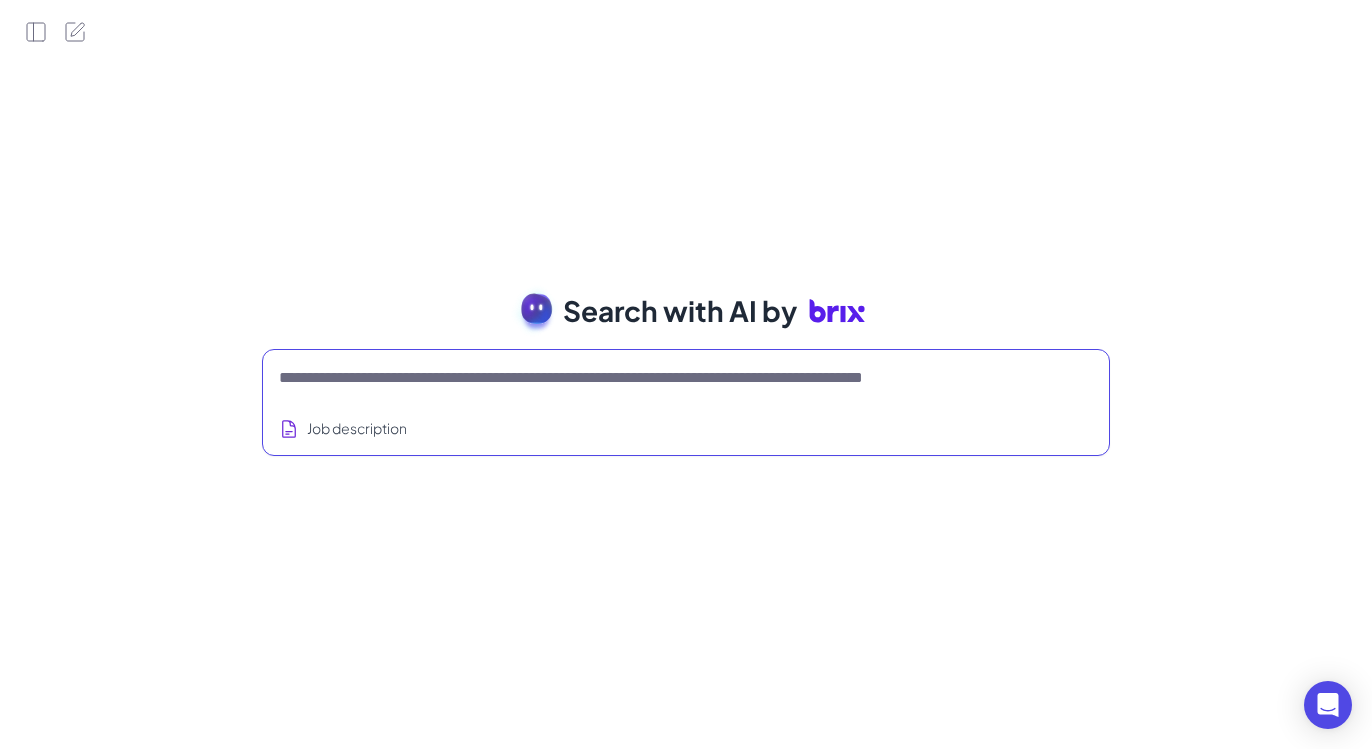 click at bounding box center (662, 378) 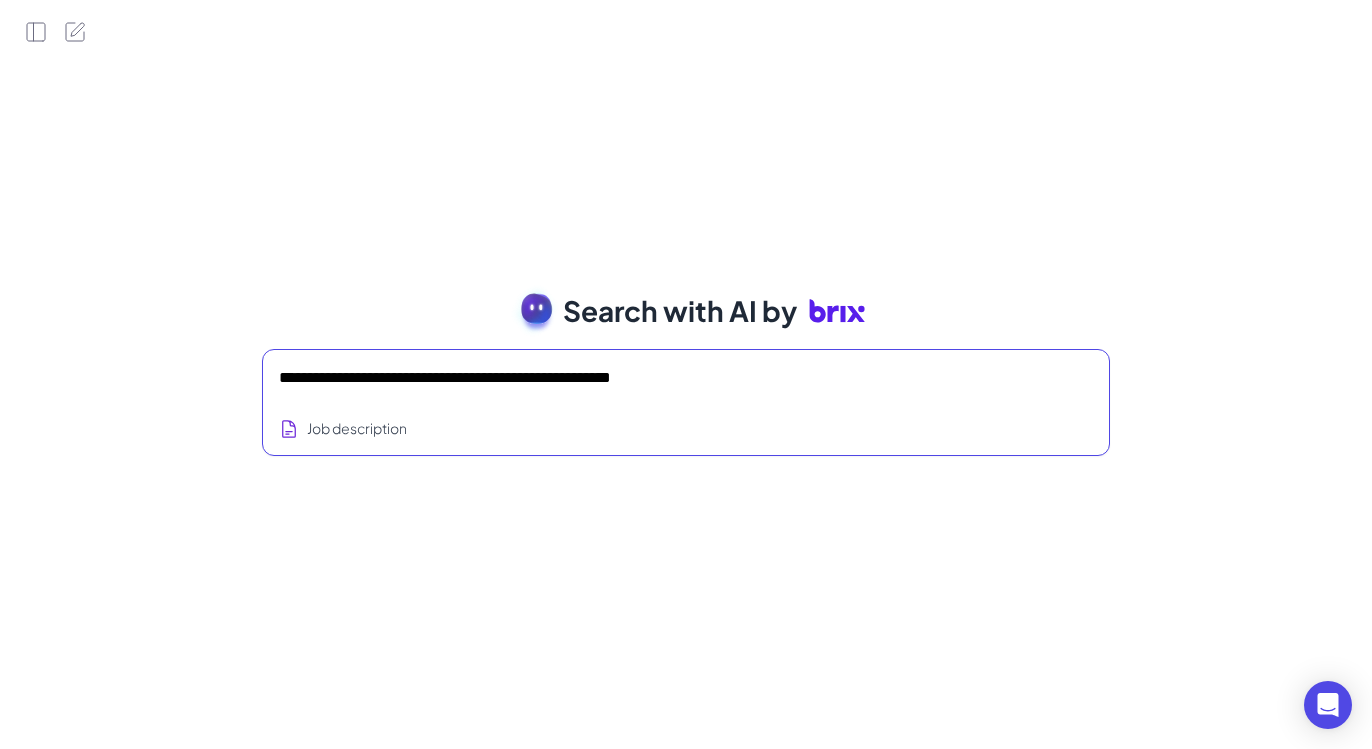 type on "**********" 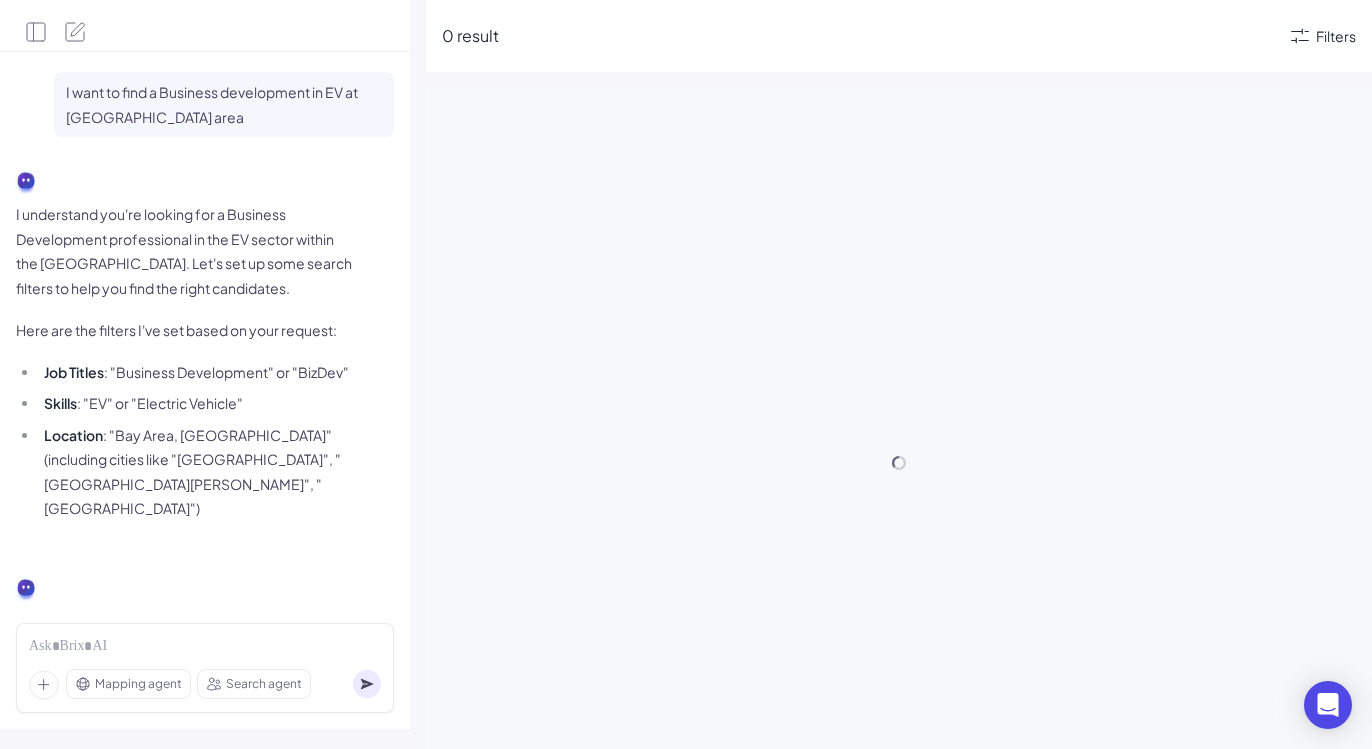 scroll, scrollTop: 37, scrollLeft: 0, axis: vertical 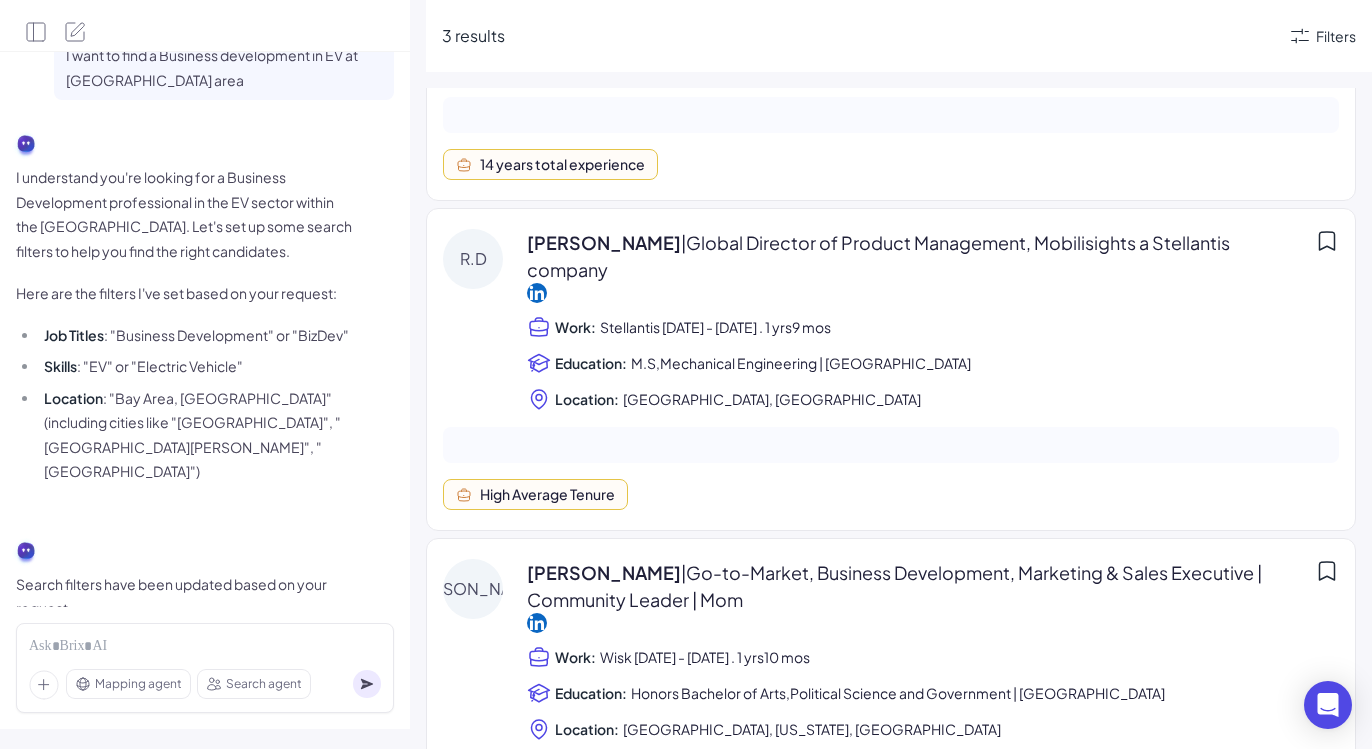 click on "3   results   Filters" at bounding box center [899, 36] 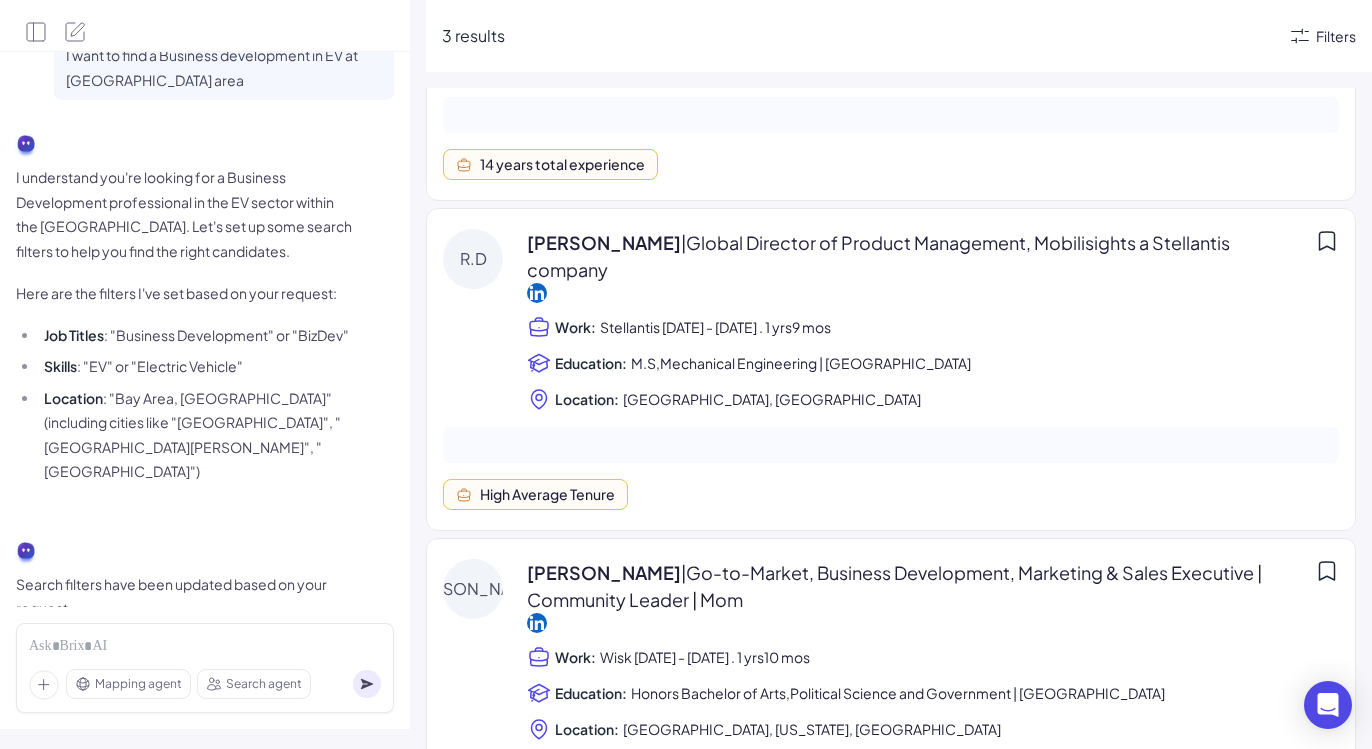 click on "Filters" at bounding box center [1336, 36] 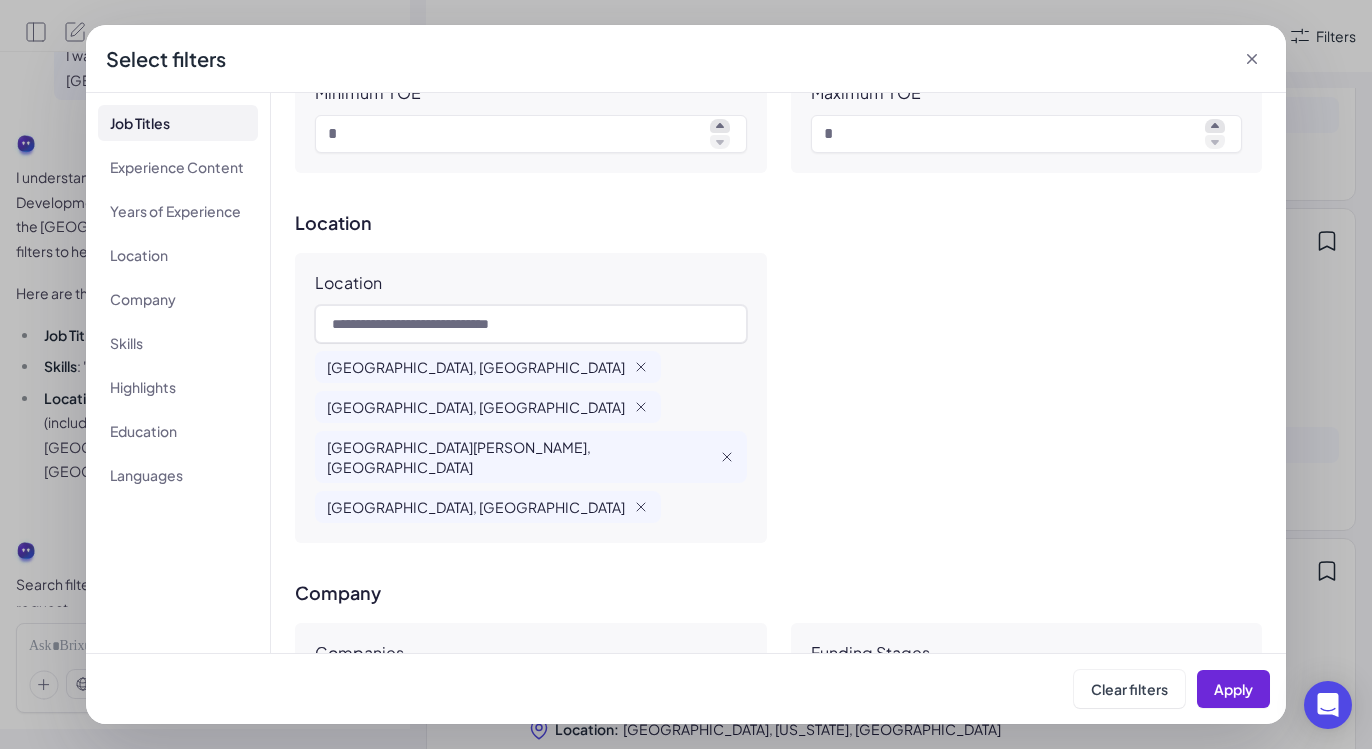 scroll, scrollTop: 544, scrollLeft: 0, axis: vertical 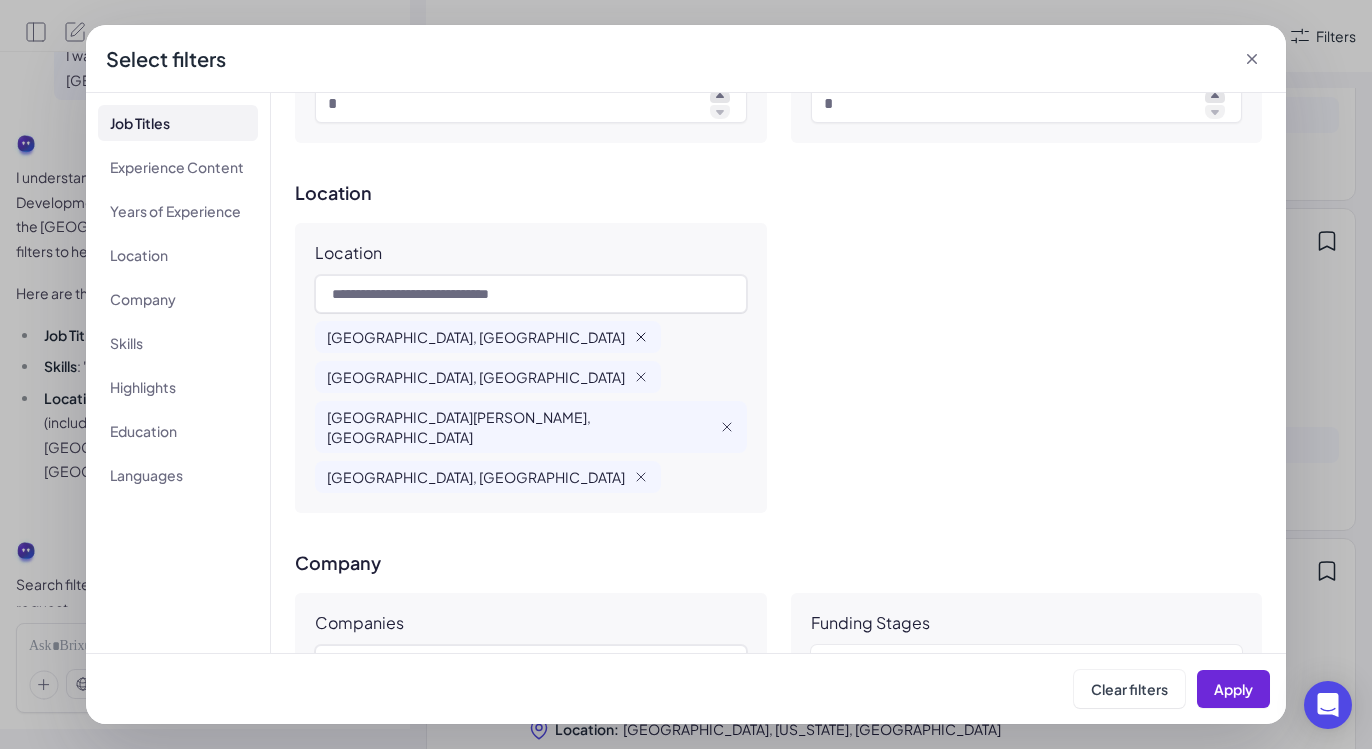 click 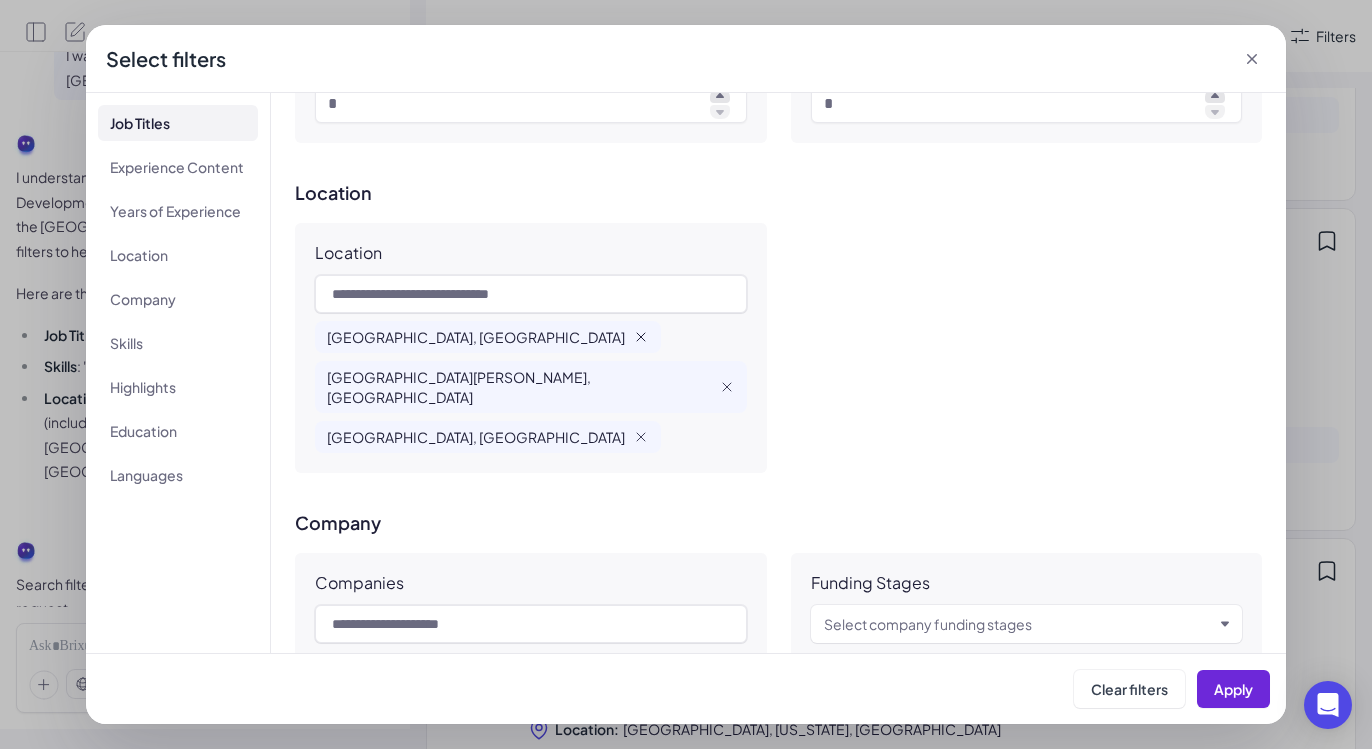 click 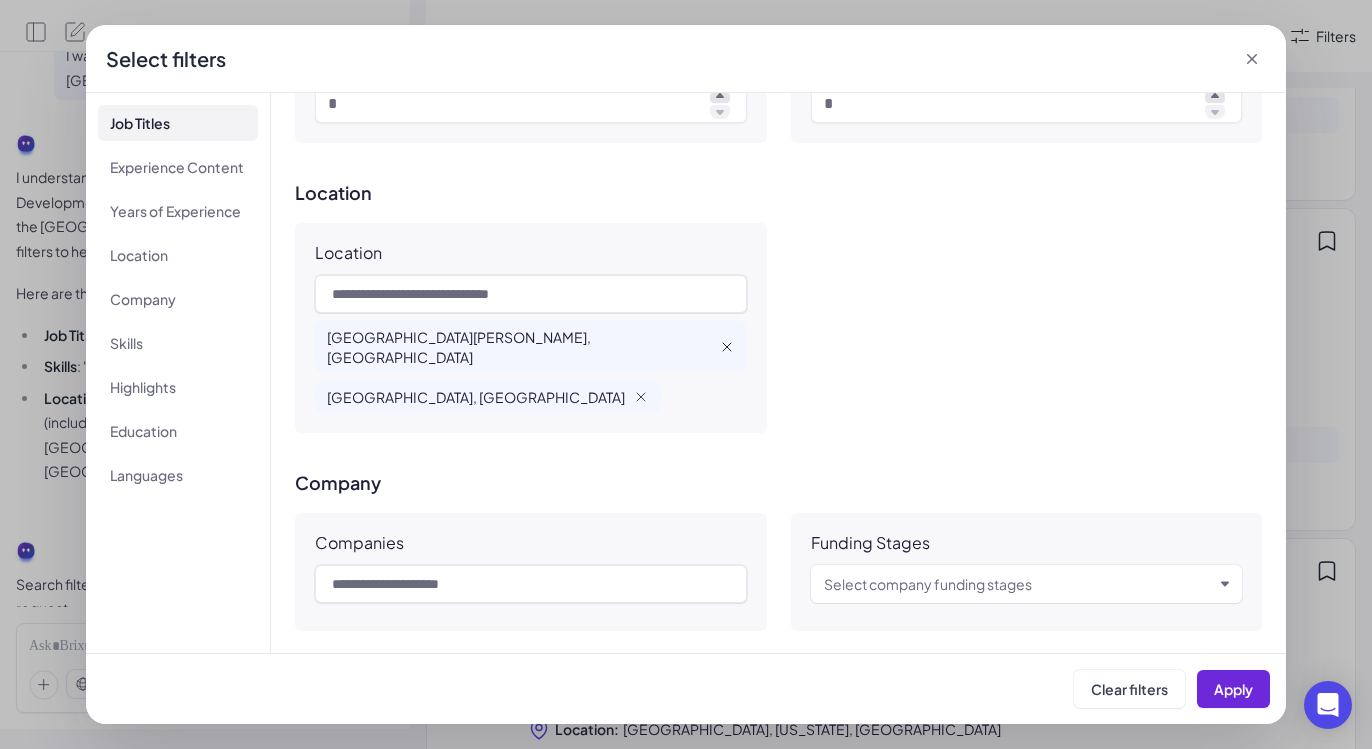 click 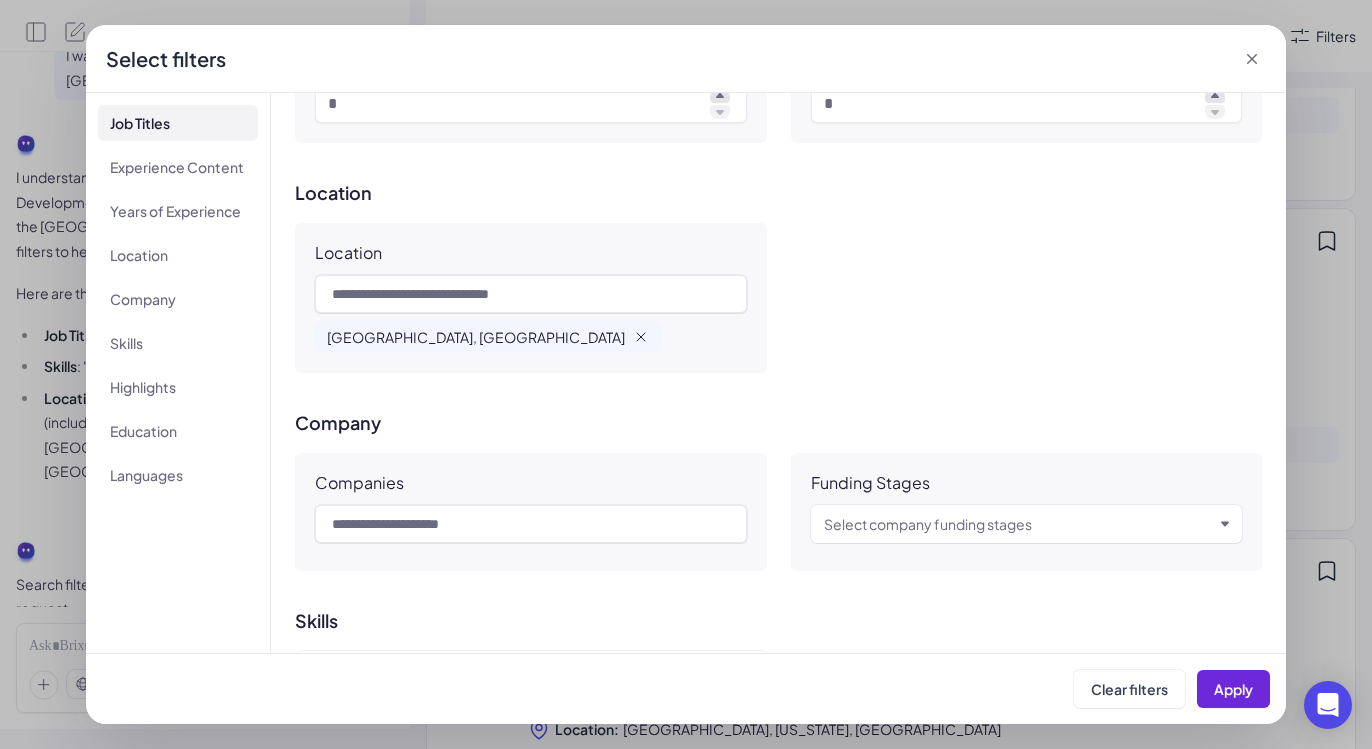 click 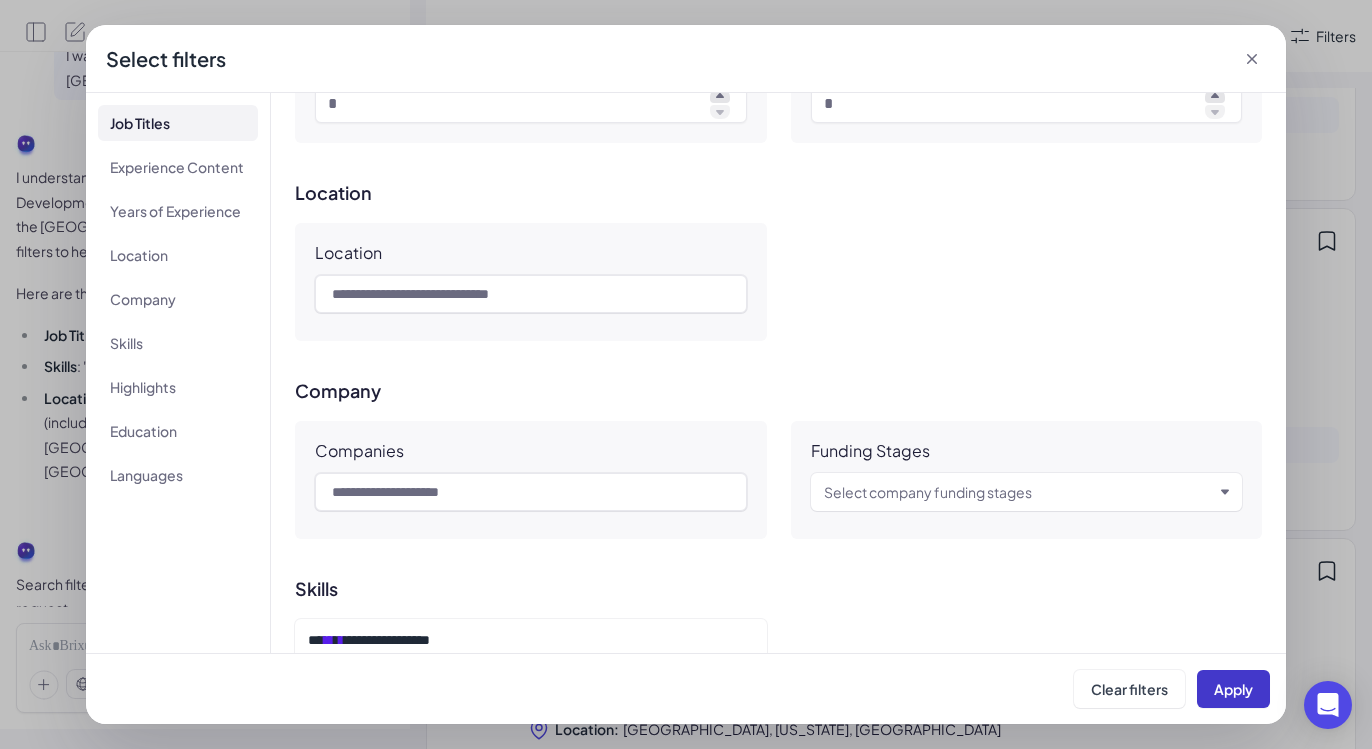 click on "Apply" at bounding box center [1233, 689] 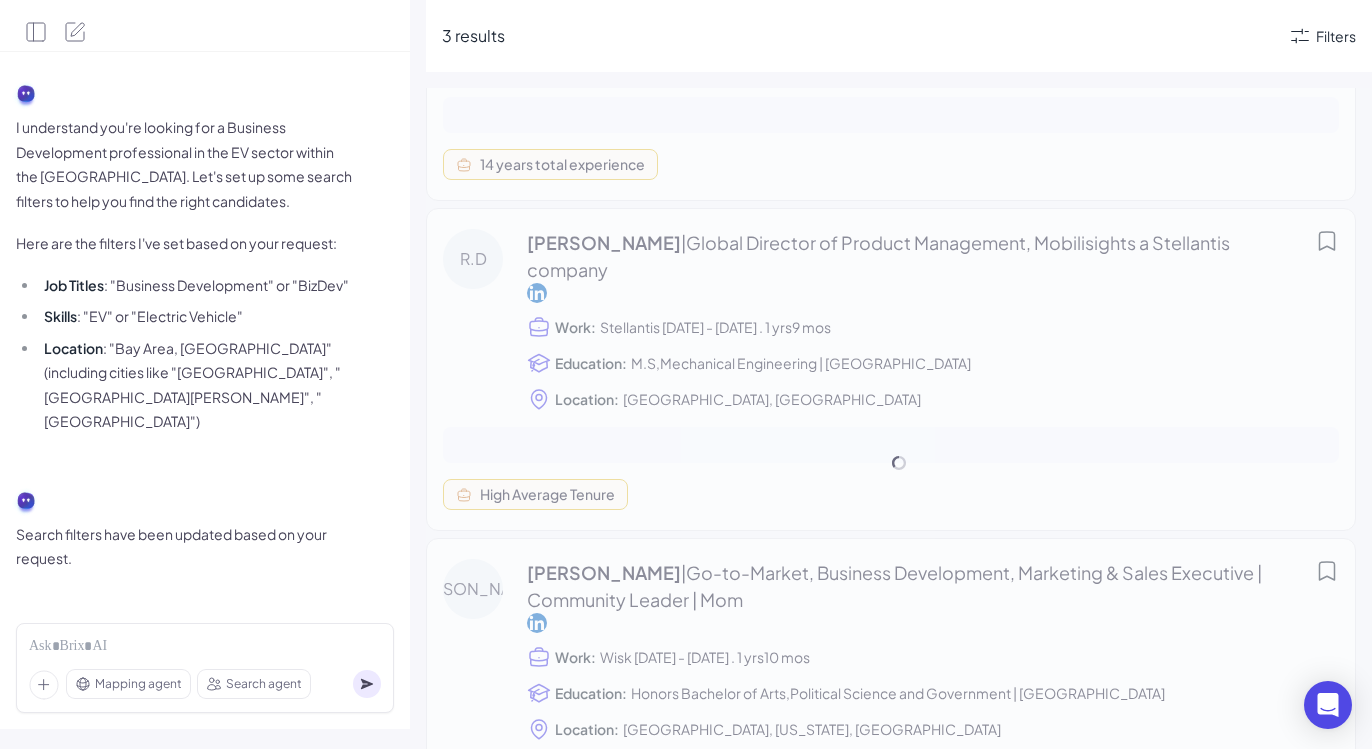 scroll, scrollTop: 37, scrollLeft: 0, axis: vertical 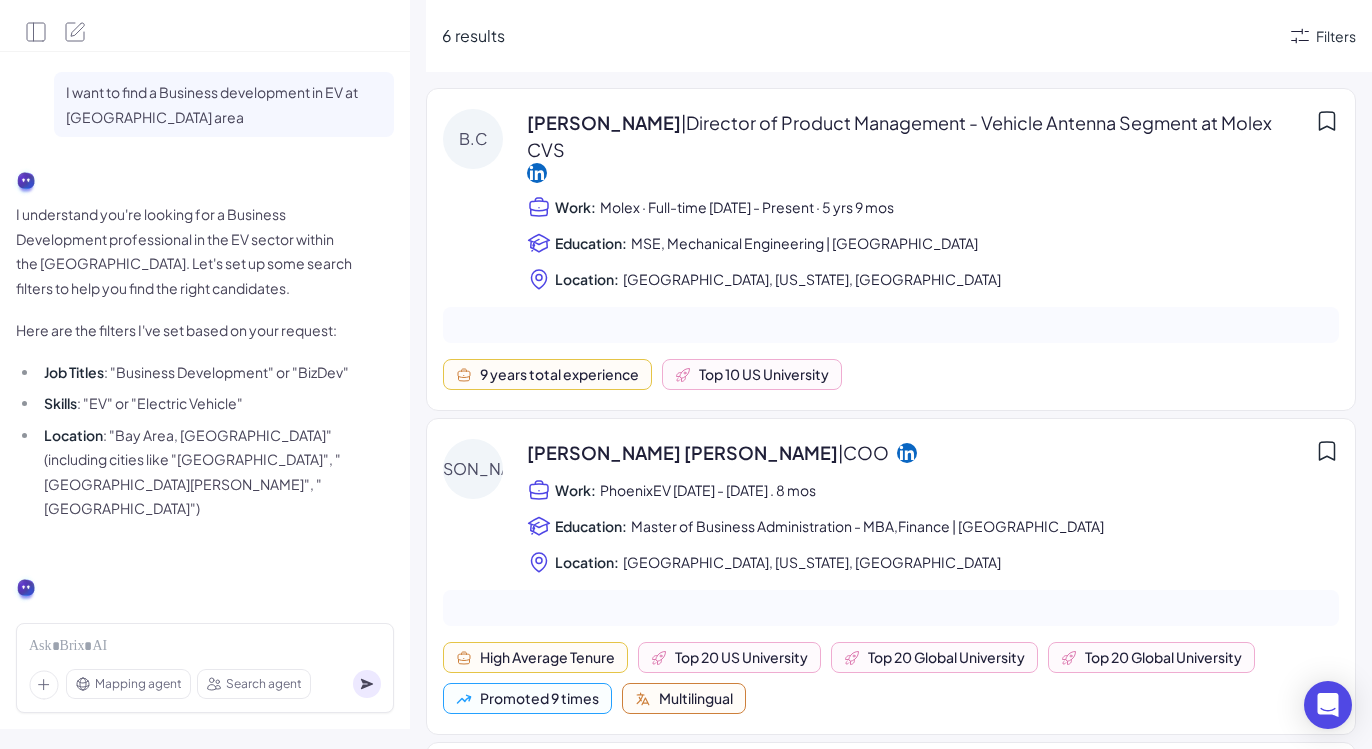 click 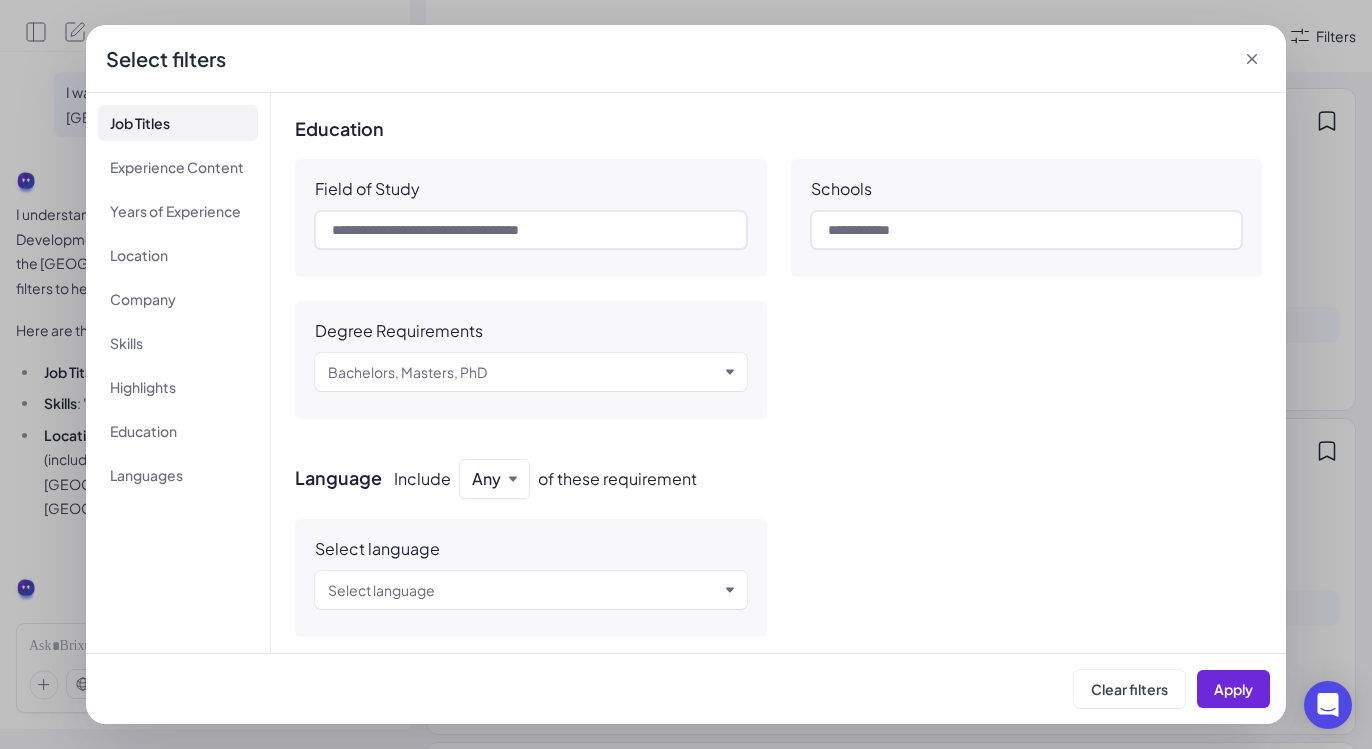 scroll, scrollTop: 1342, scrollLeft: 0, axis: vertical 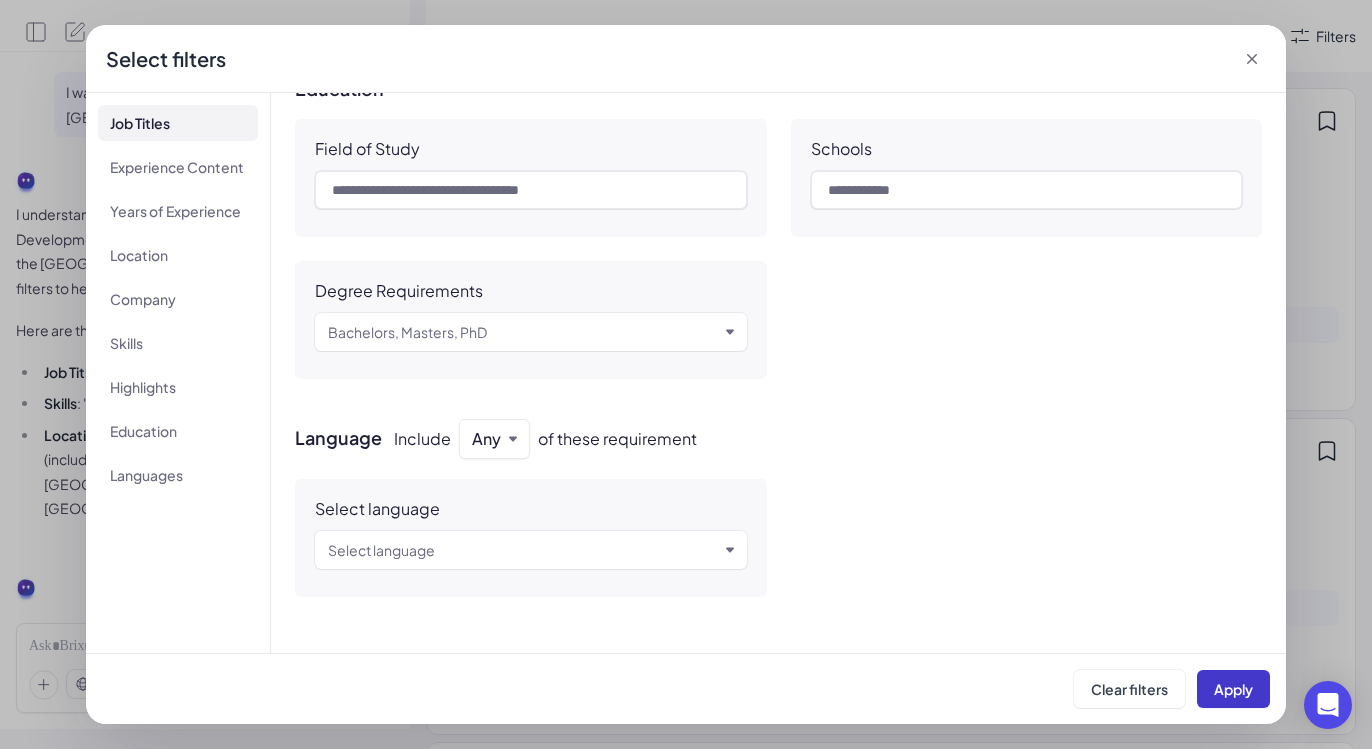 click on "Apply" at bounding box center [1233, 689] 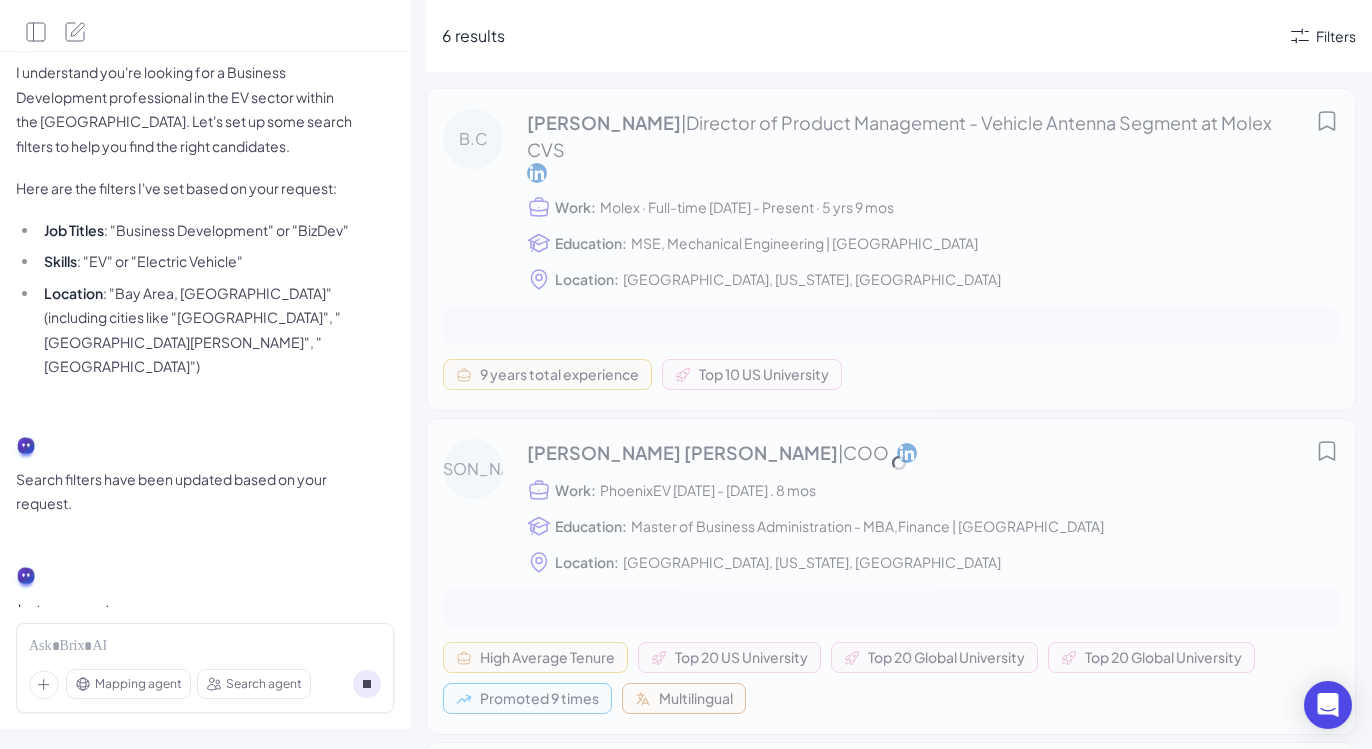 scroll, scrollTop: 37, scrollLeft: 0, axis: vertical 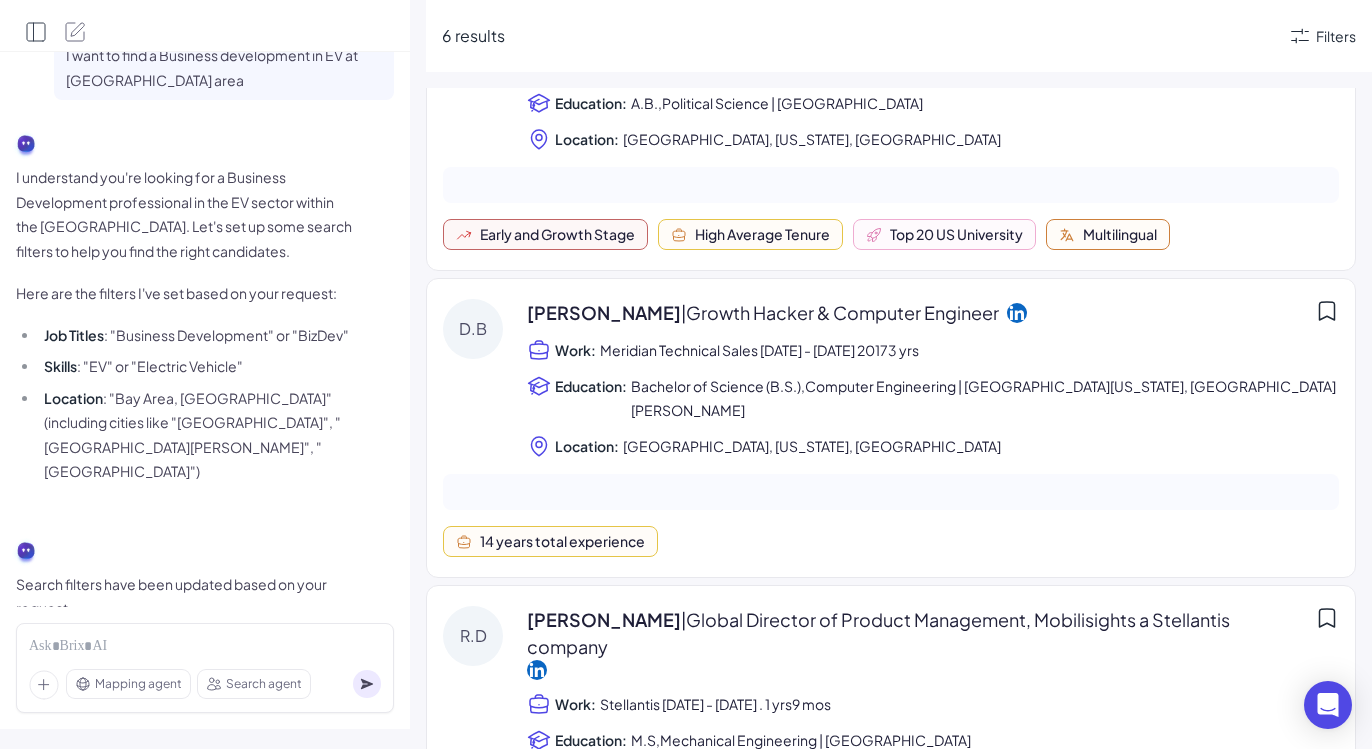 click 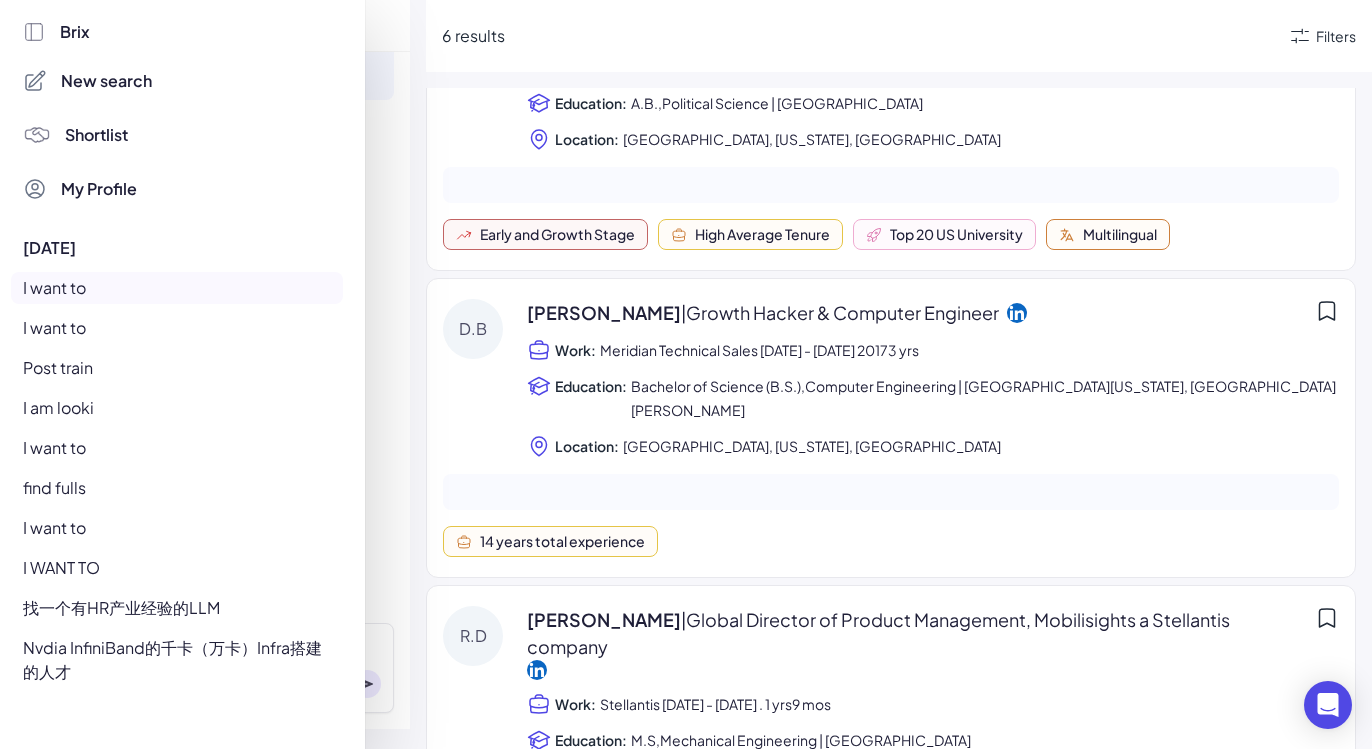 click on "New search" at bounding box center [106, 81] 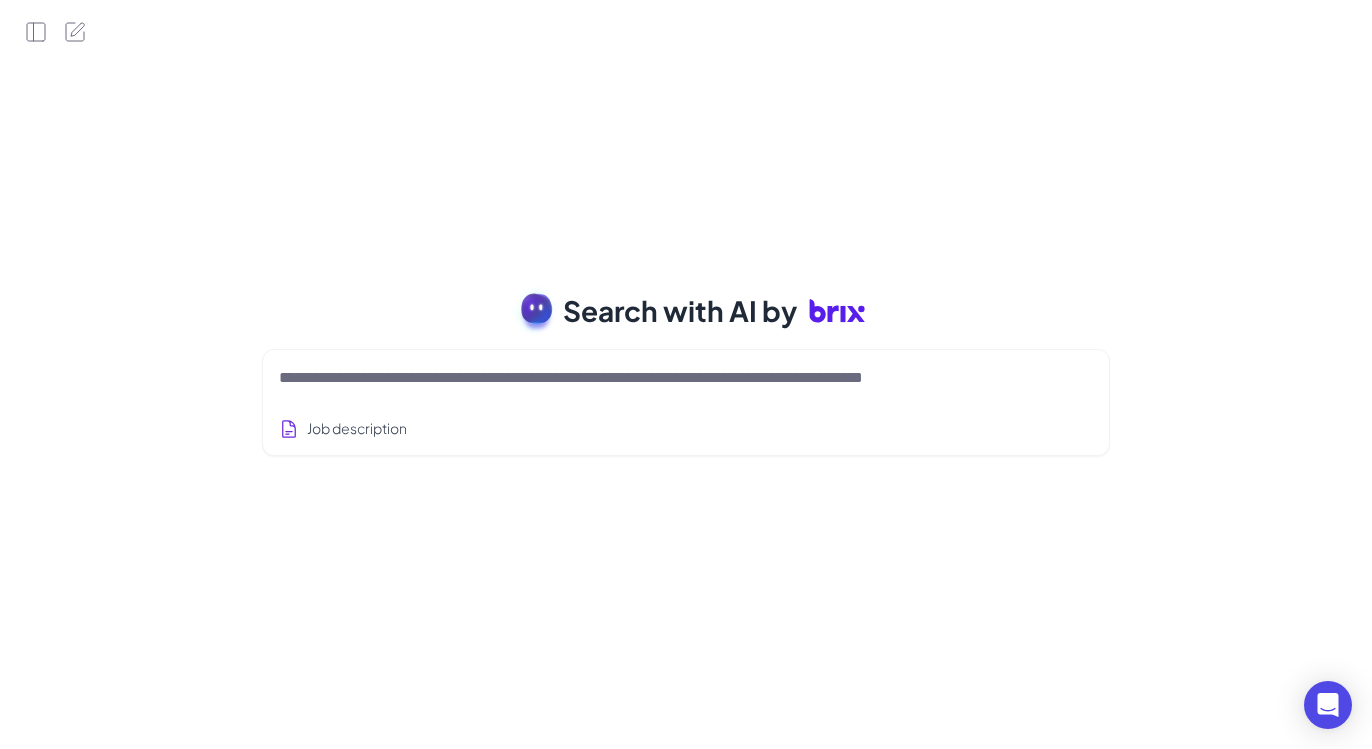 click on "Job description" at bounding box center (686, 402) 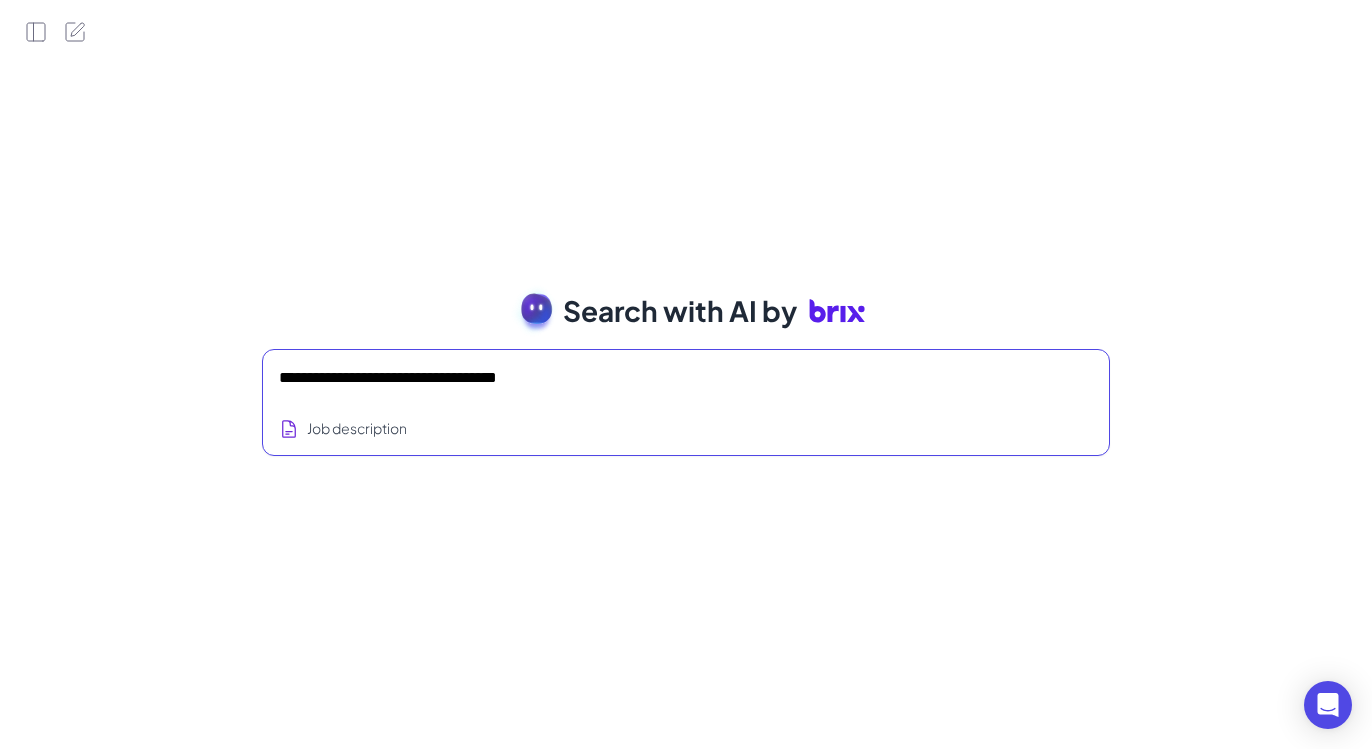 type on "**********" 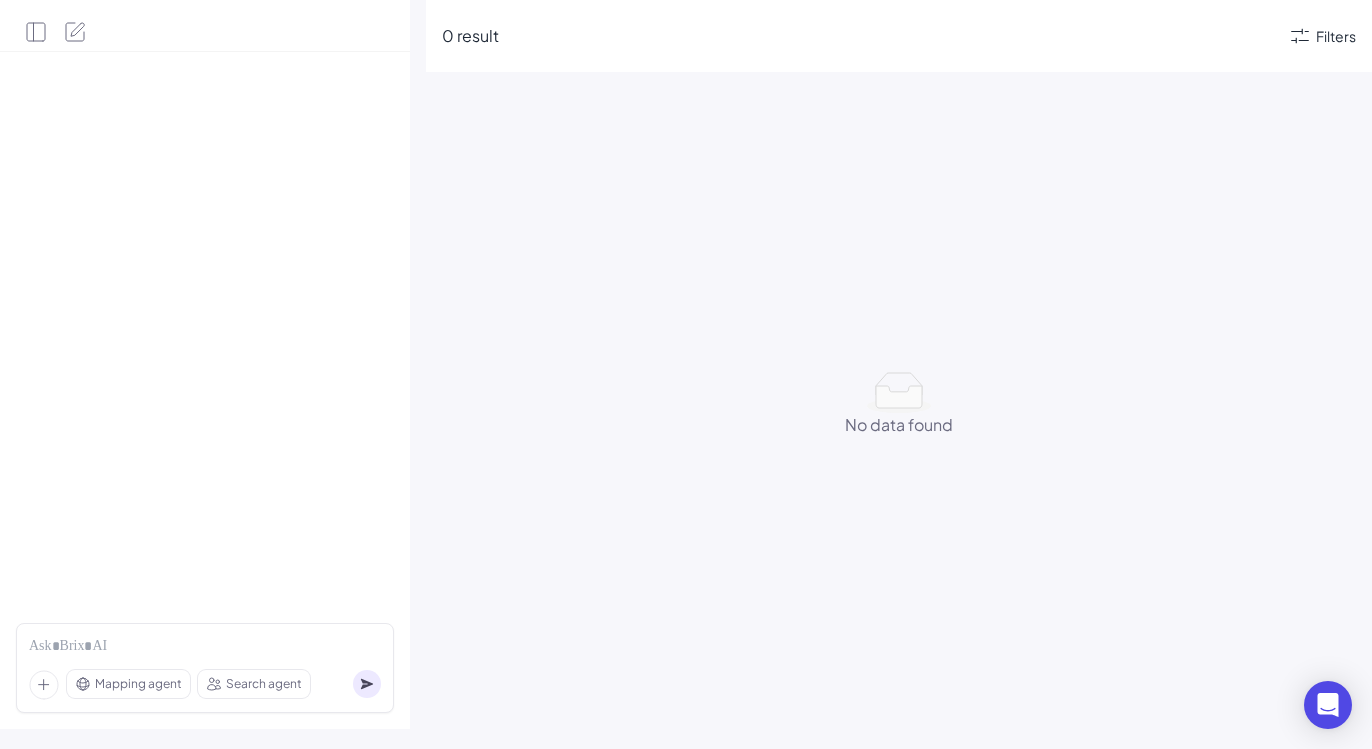 scroll, scrollTop: 44, scrollLeft: 0, axis: vertical 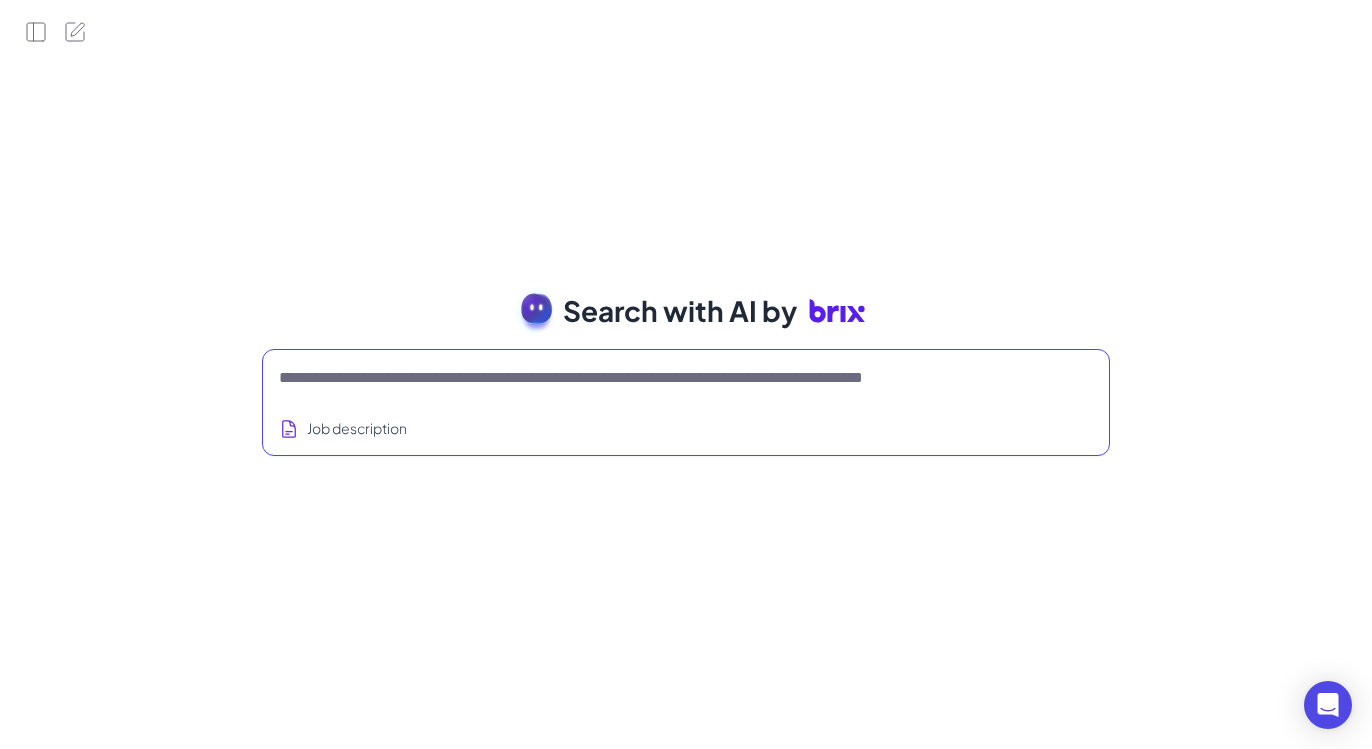 click at bounding box center [662, 378] 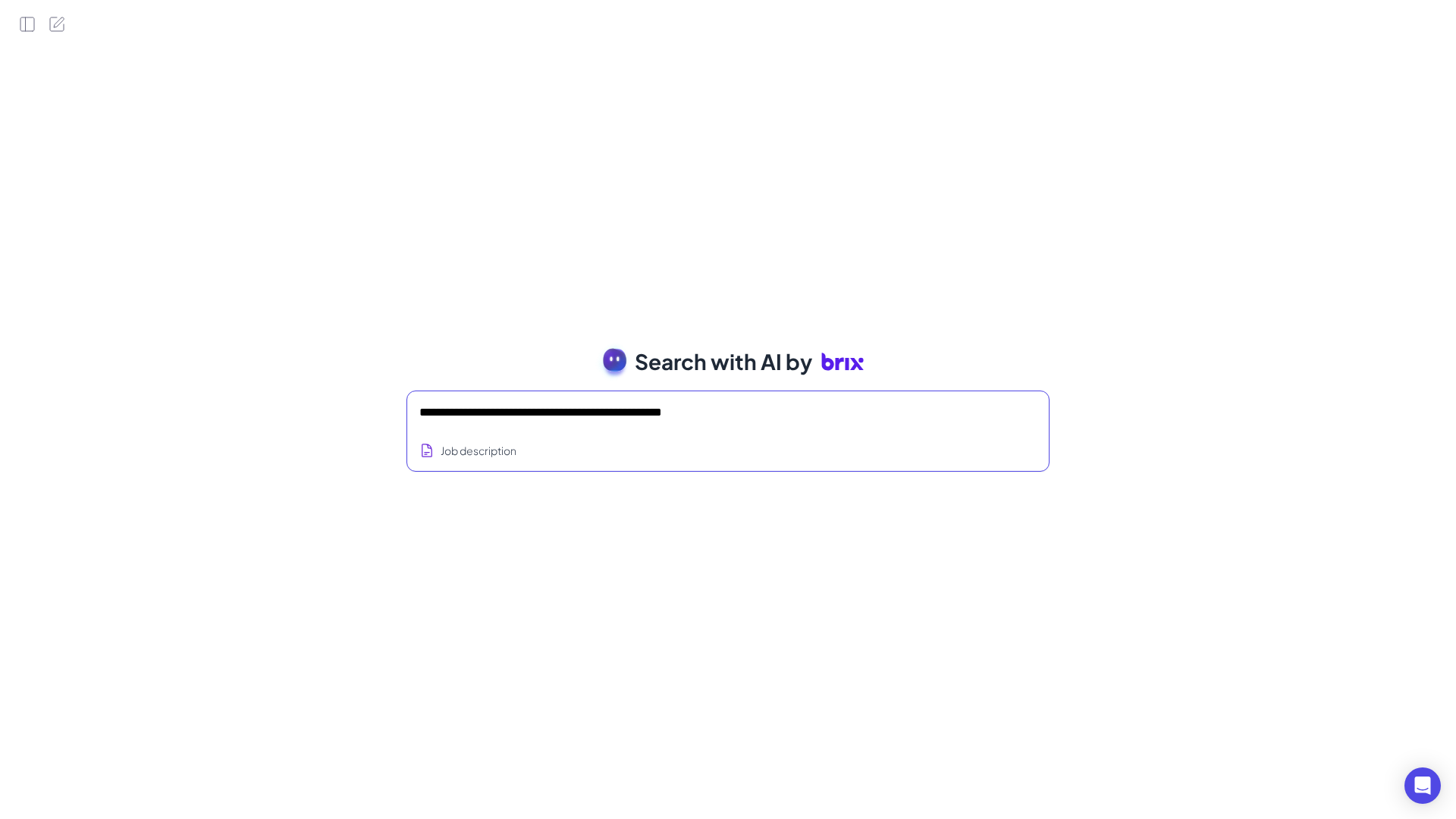 click on "**********" at bounding box center (710, 413) 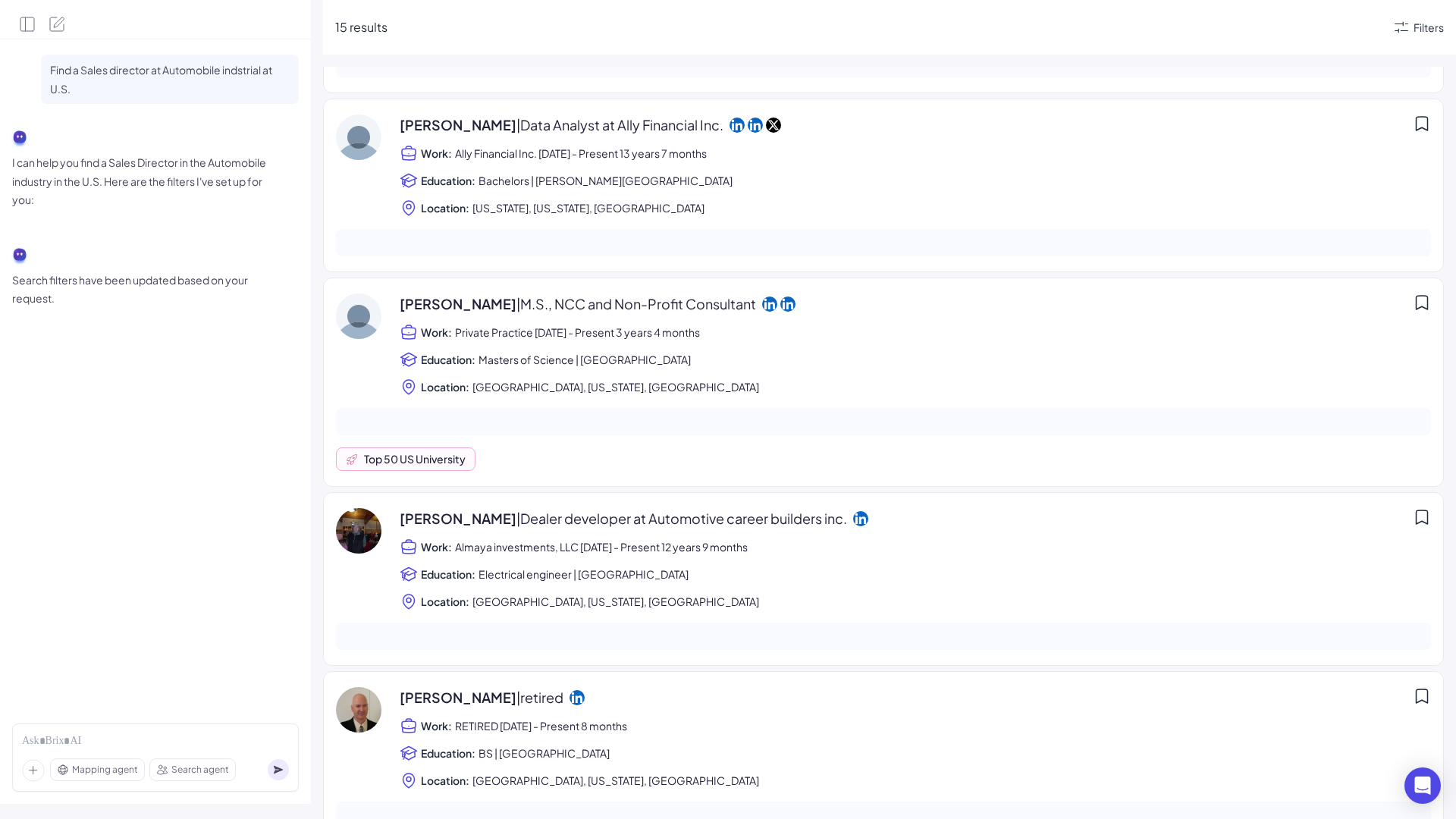 scroll, scrollTop: 0, scrollLeft: 0, axis: both 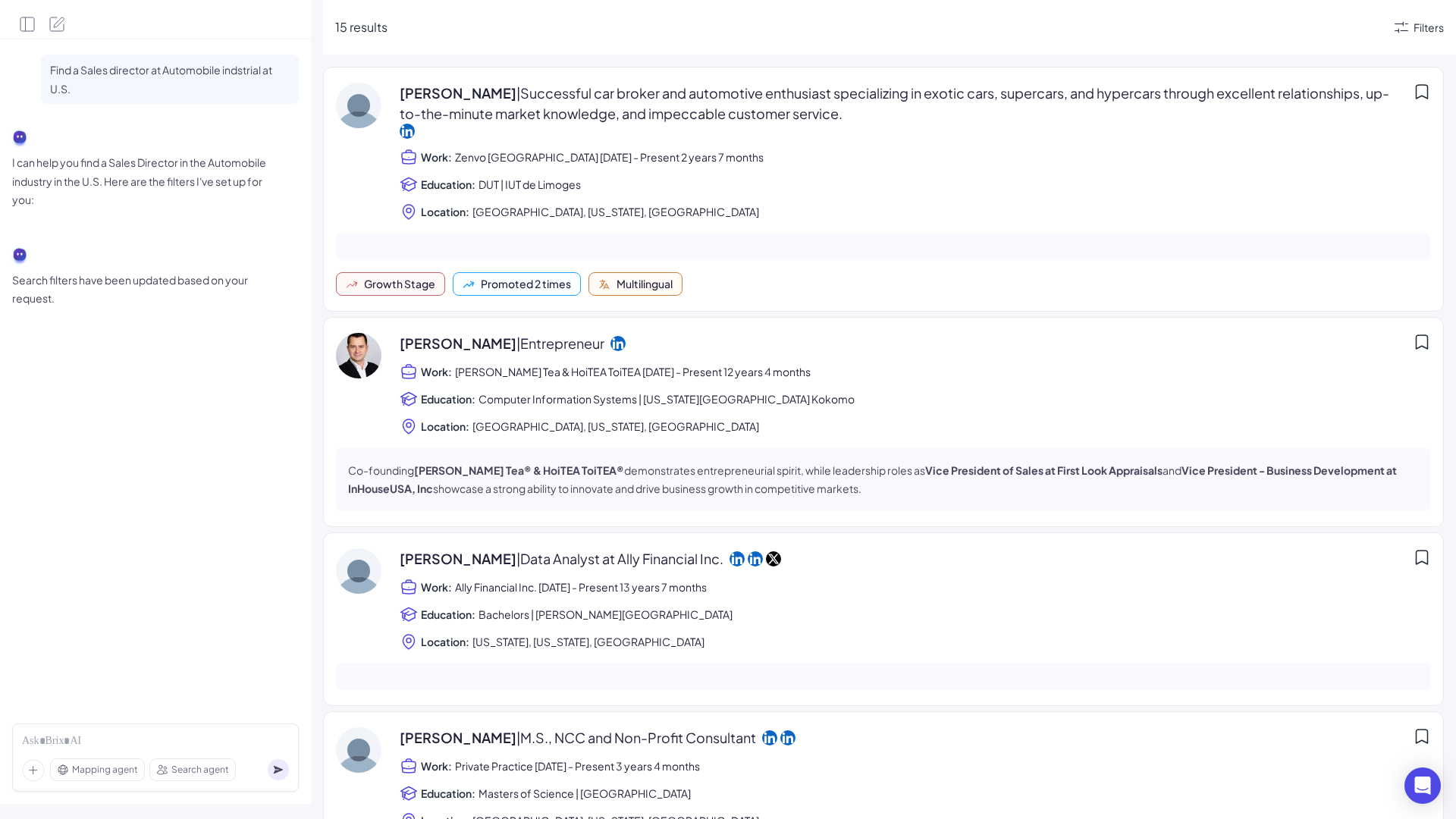 click on "Mapping agent Search agent" at bounding box center [155, 758] 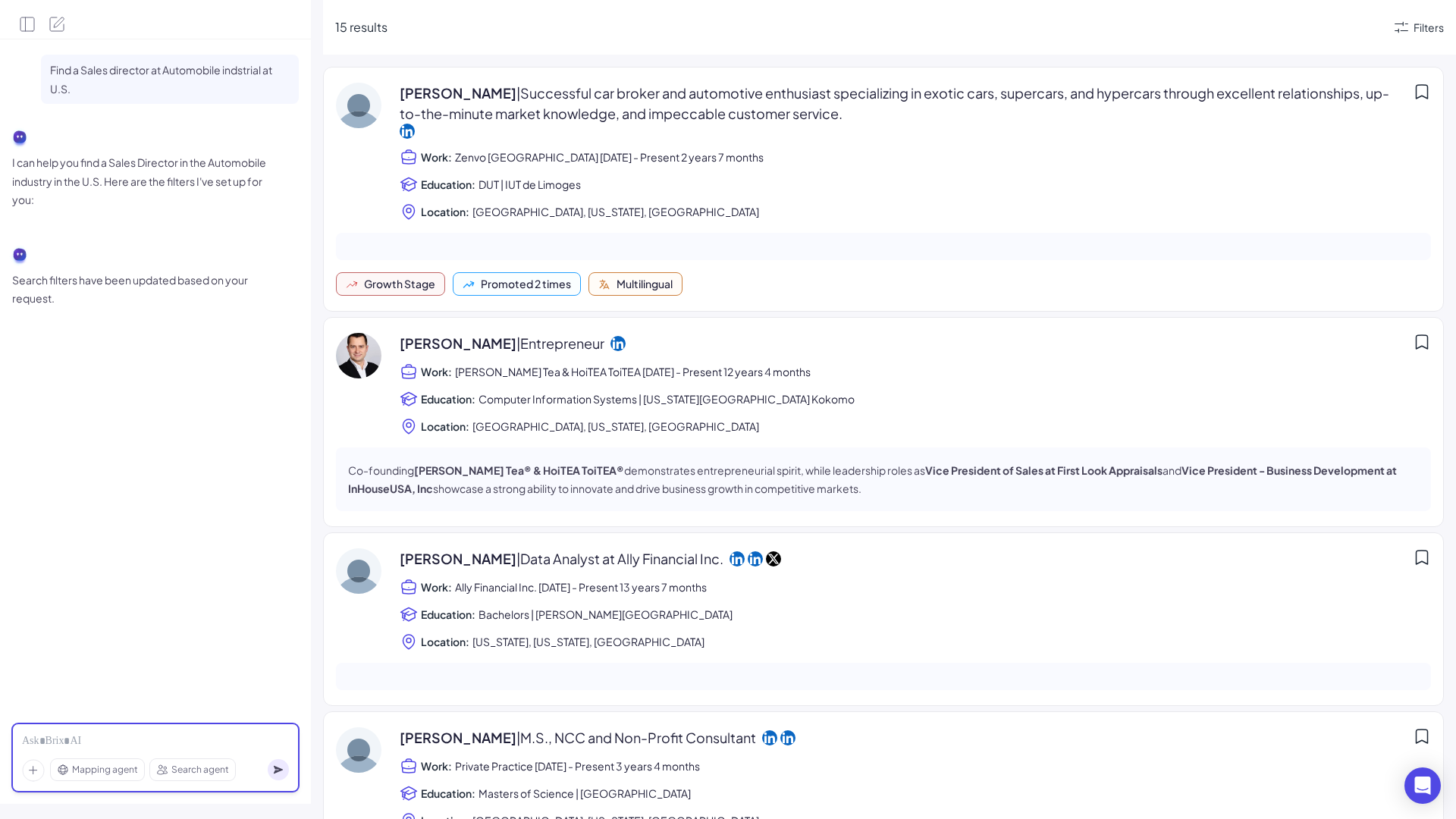 click at bounding box center (155, 742) 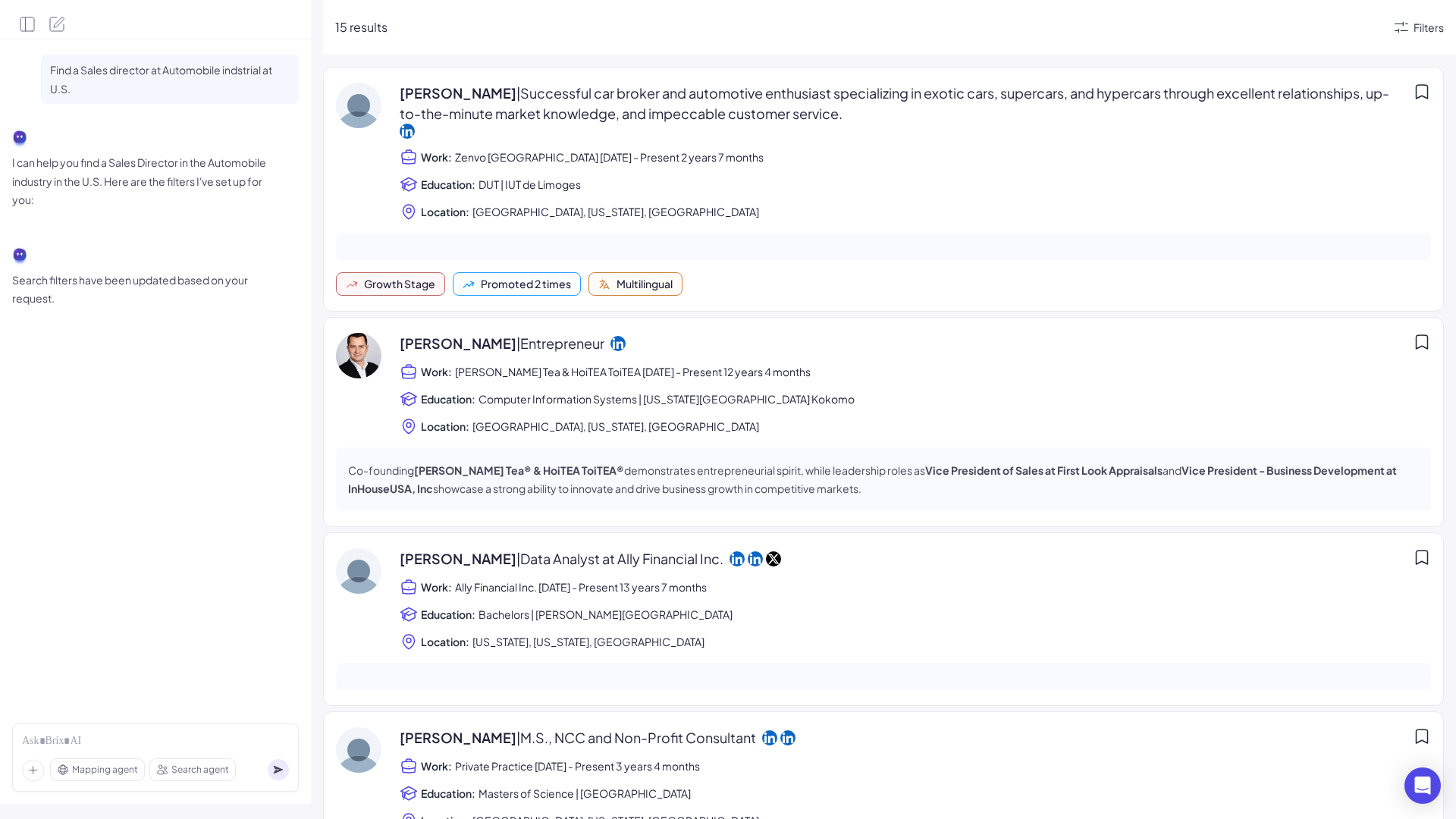 click on "Mapping agent" at bounding box center [97, 770] 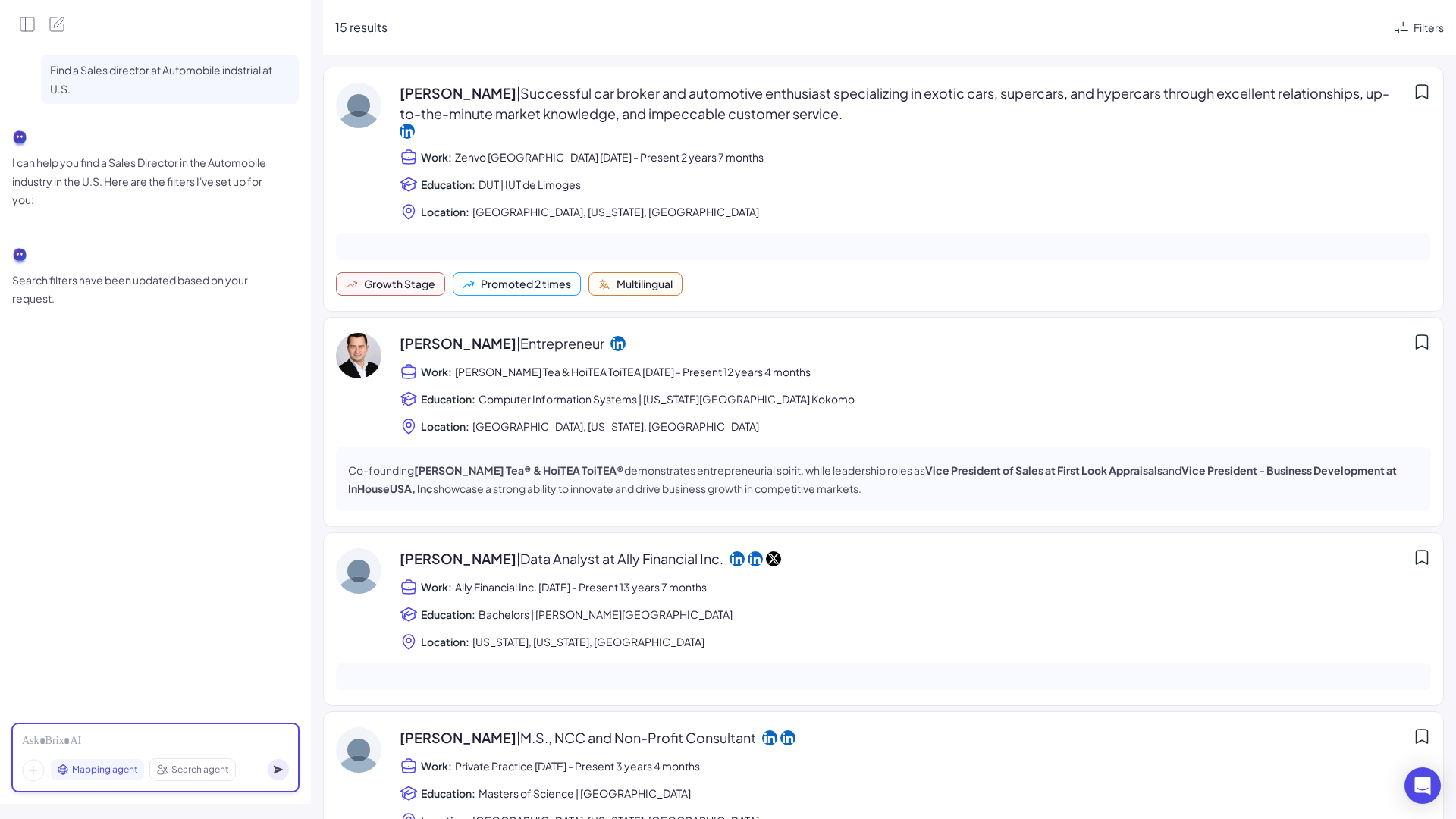 click at bounding box center (155, 742) 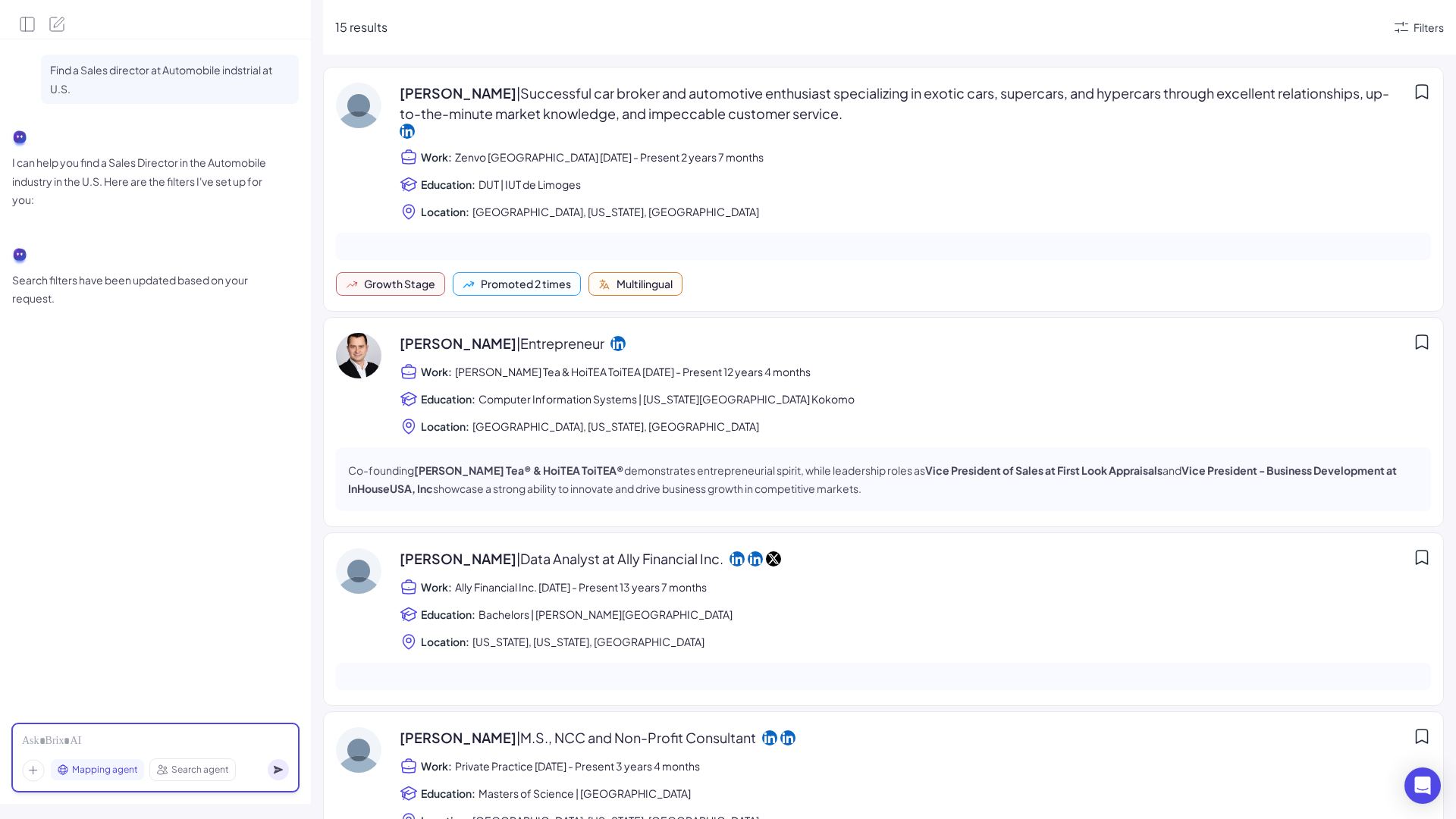 type 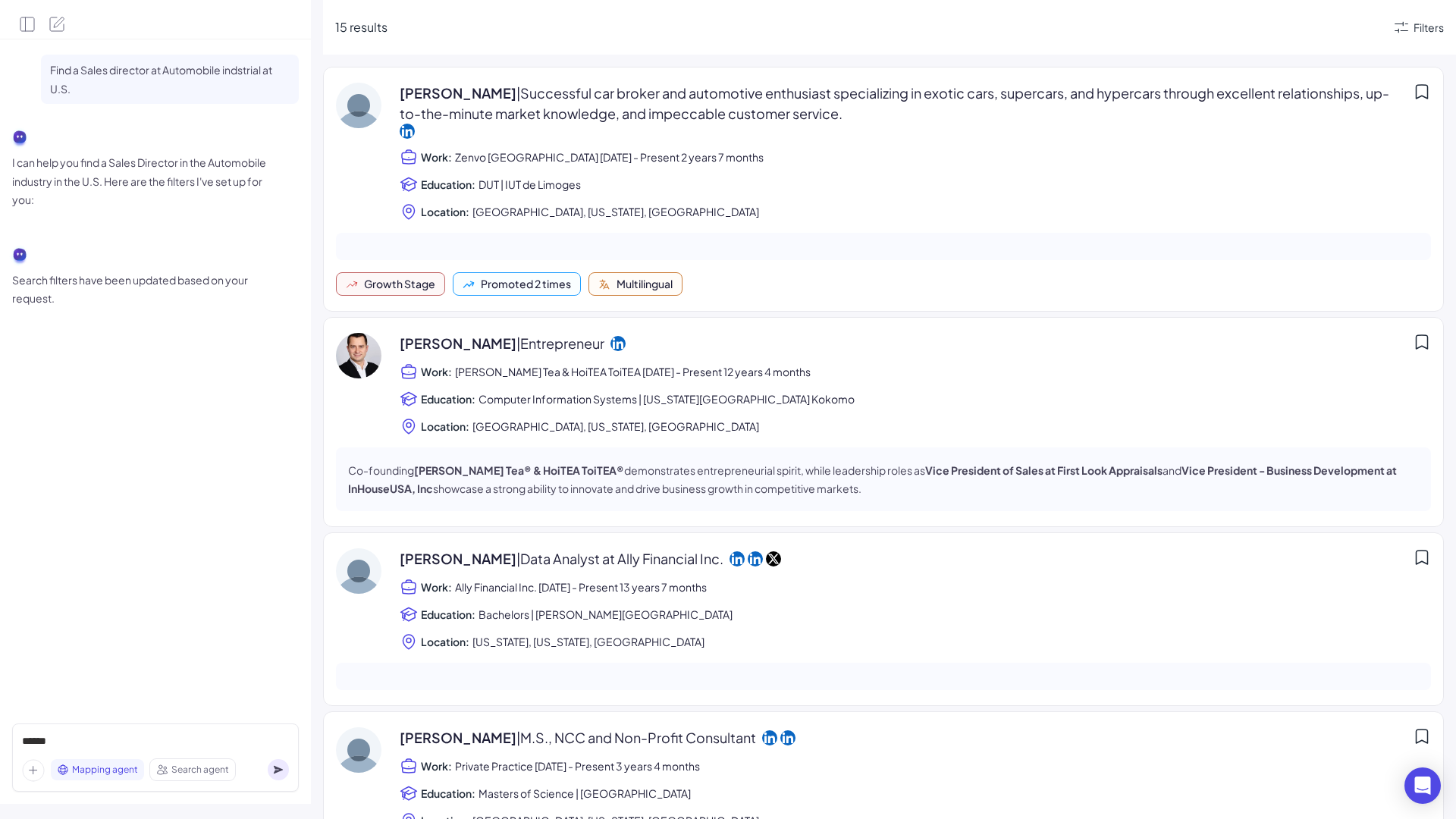 drag, startPoint x: 110, startPoint y: 764, endPoint x: 108, endPoint y: 745, distance: 19.104973 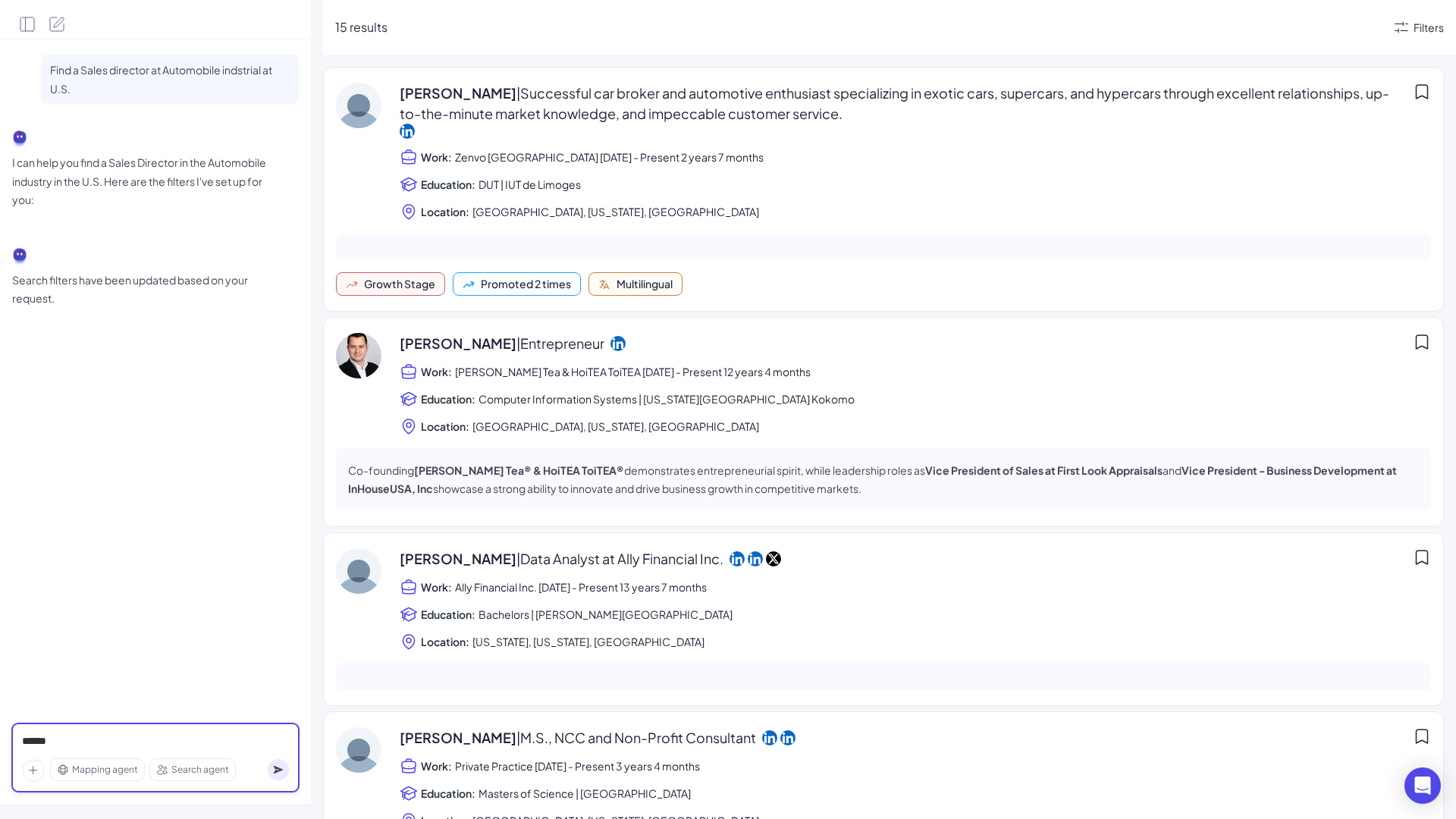 click on "******" at bounding box center (155, 742) 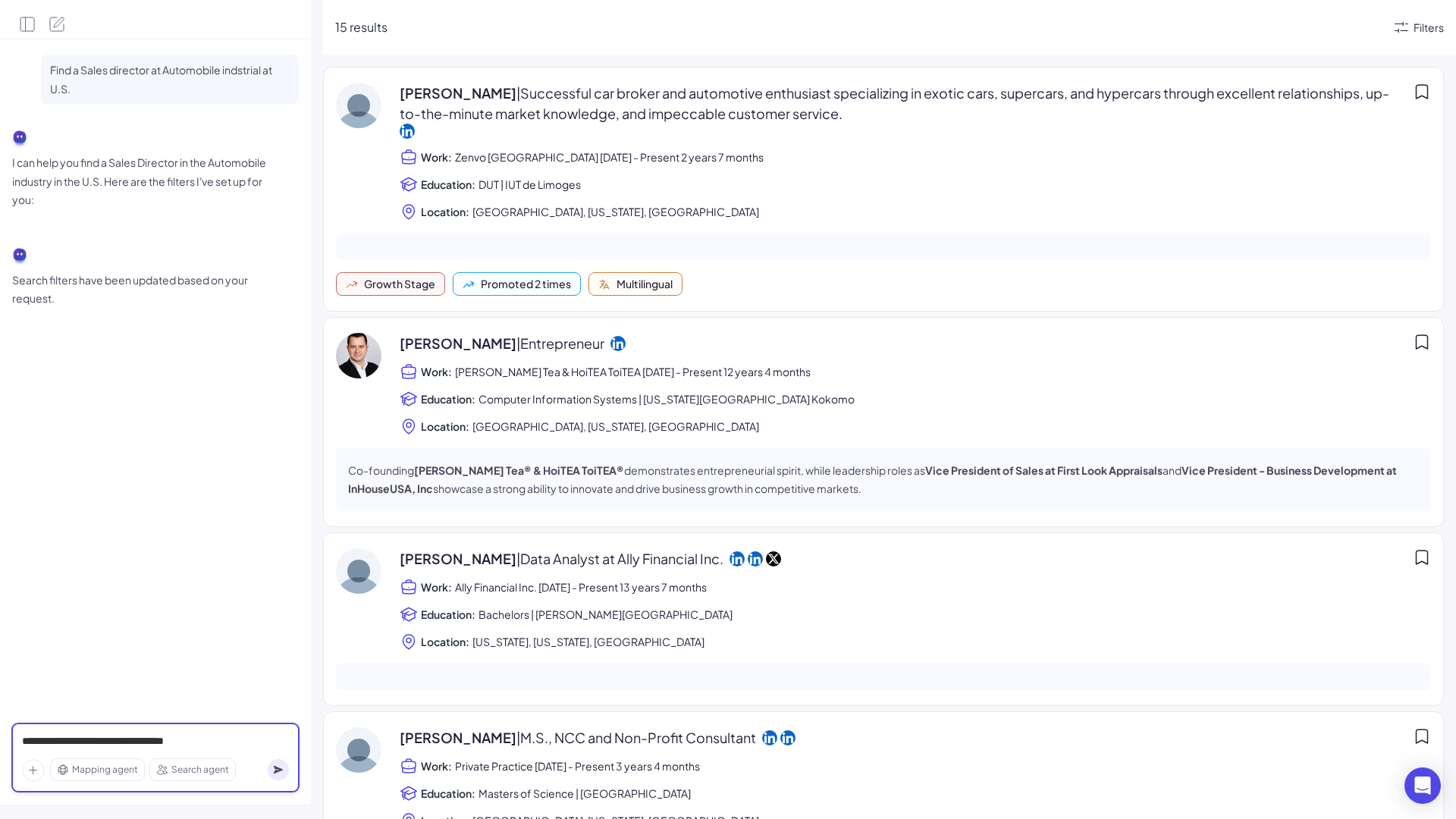click on "**********" at bounding box center [155, 742] 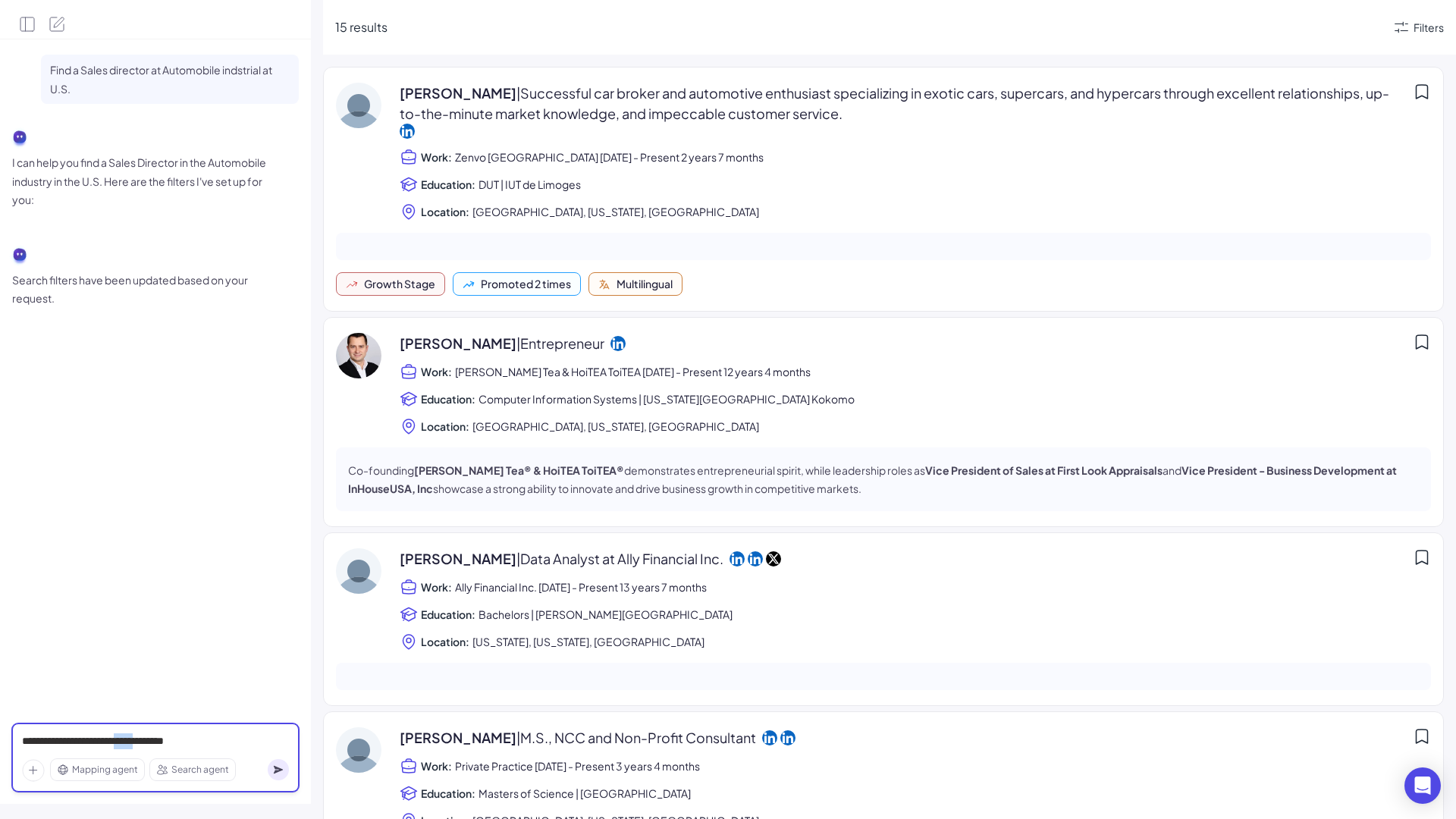 click on "**********" at bounding box center [155, 742] 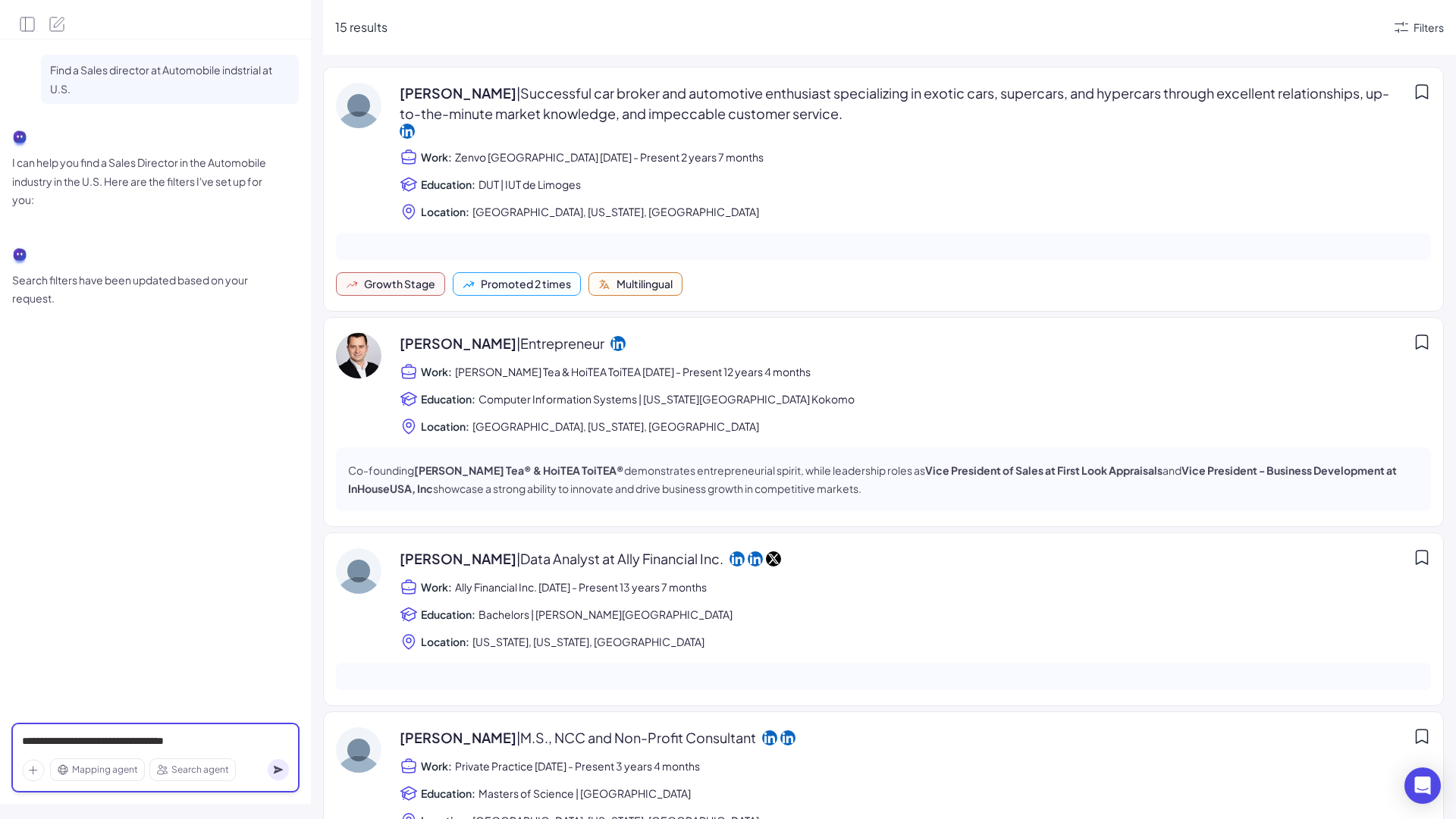 click on "**********" at bounding box center (155, 742) 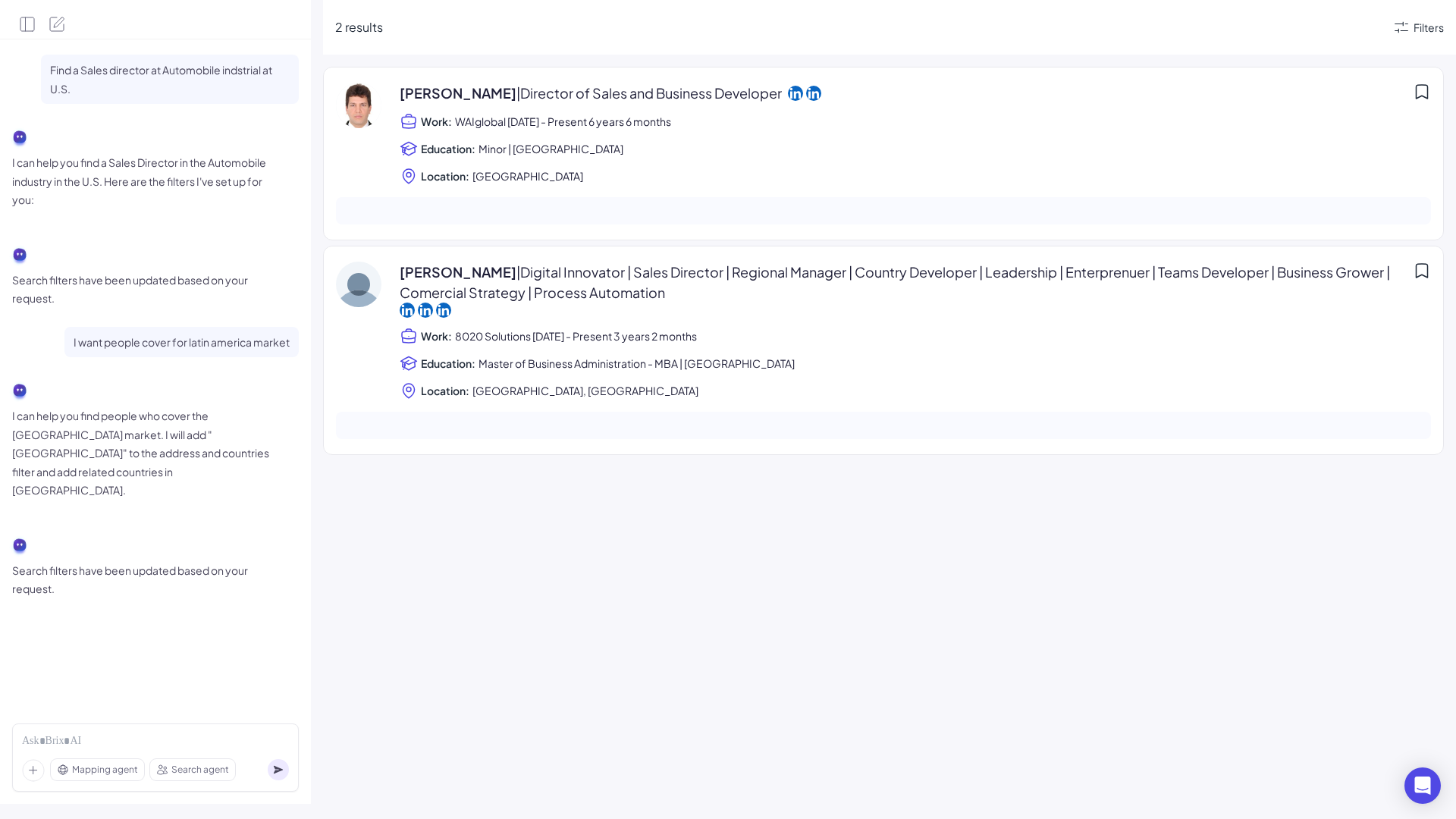 click on "Mapping agent" at bounding box center (105, 770) 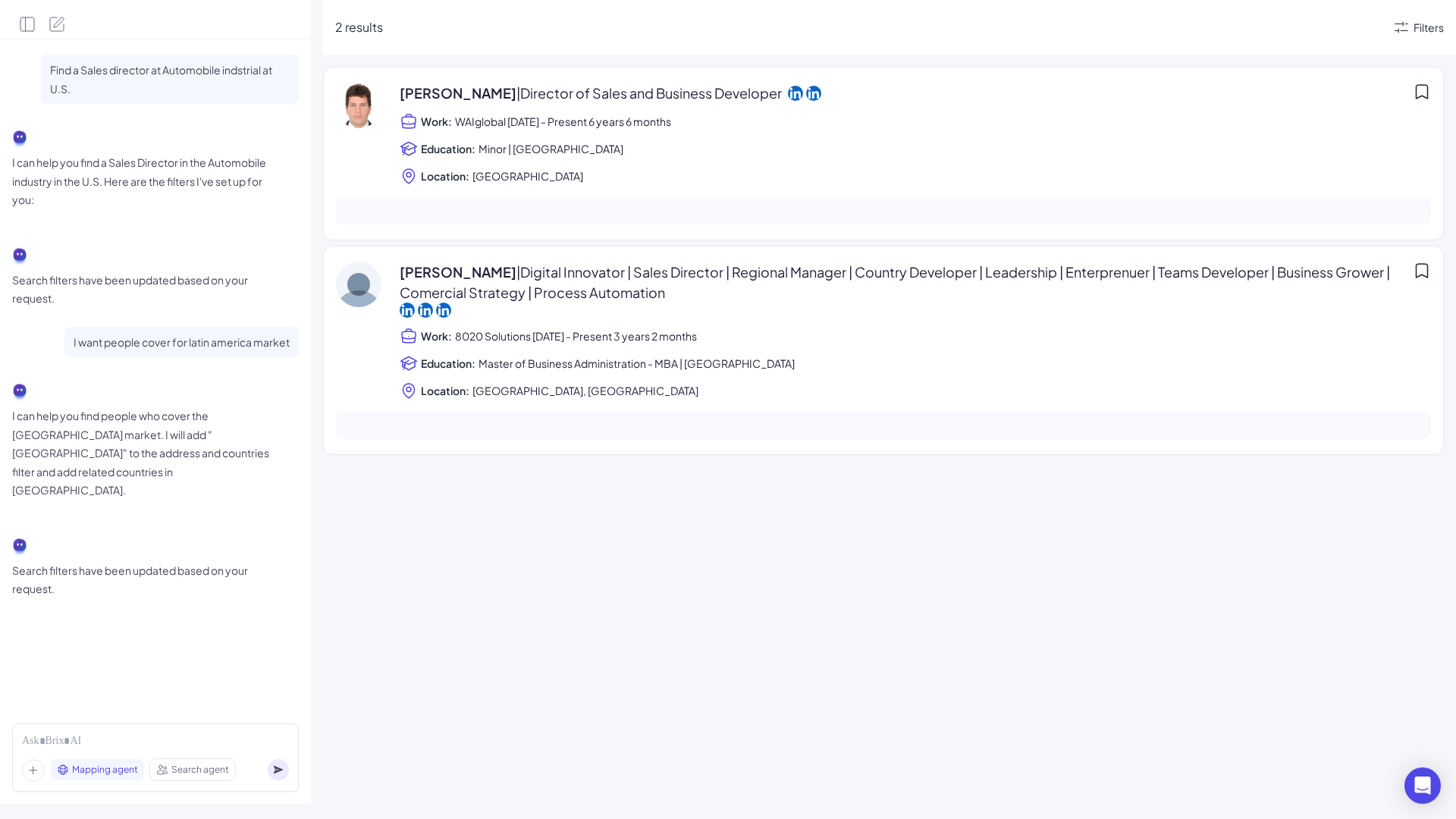 click on "Mapping agent Search agent" at bounding box center [155, 758] 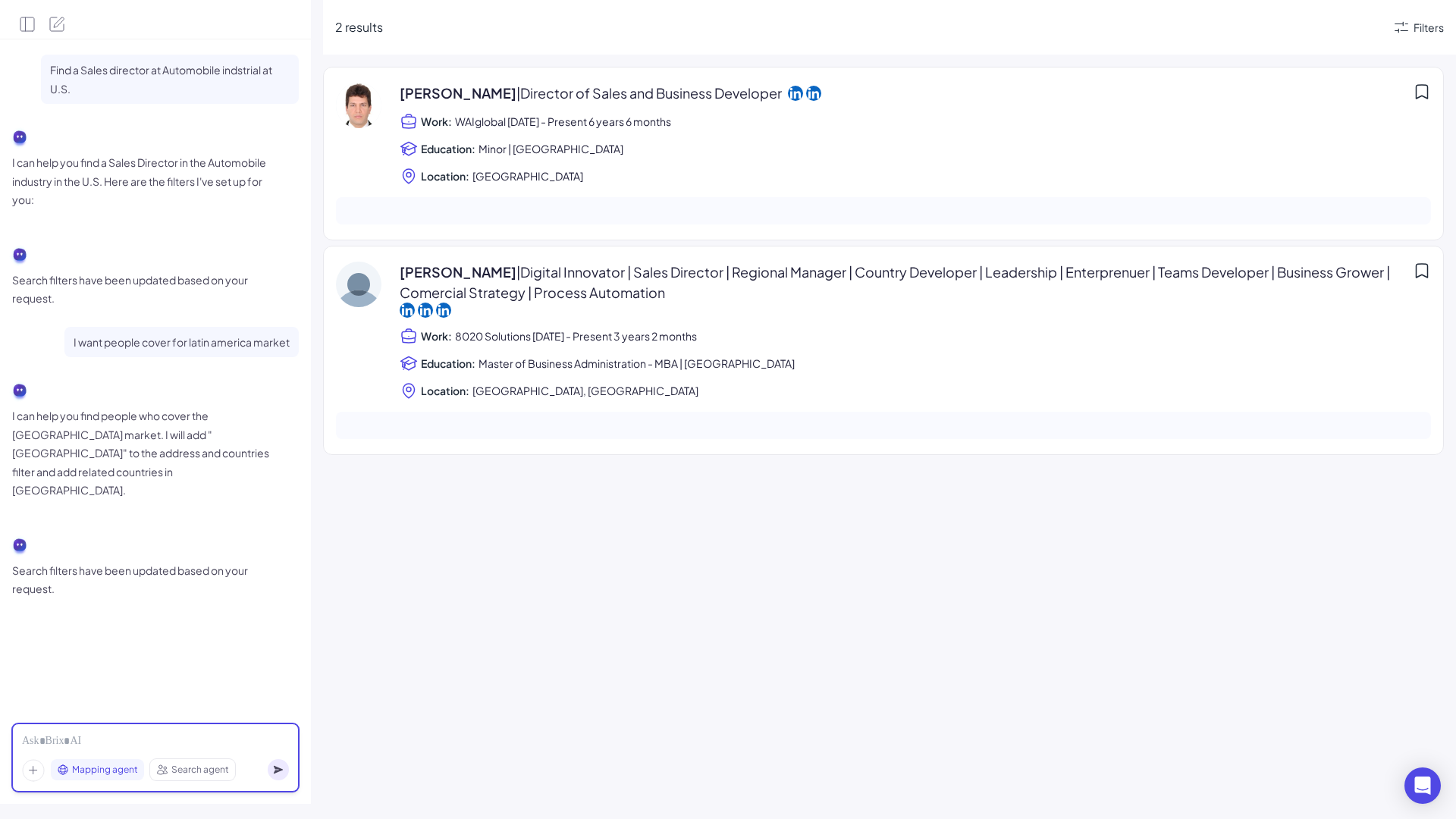 click at bounding box center [155, 742] 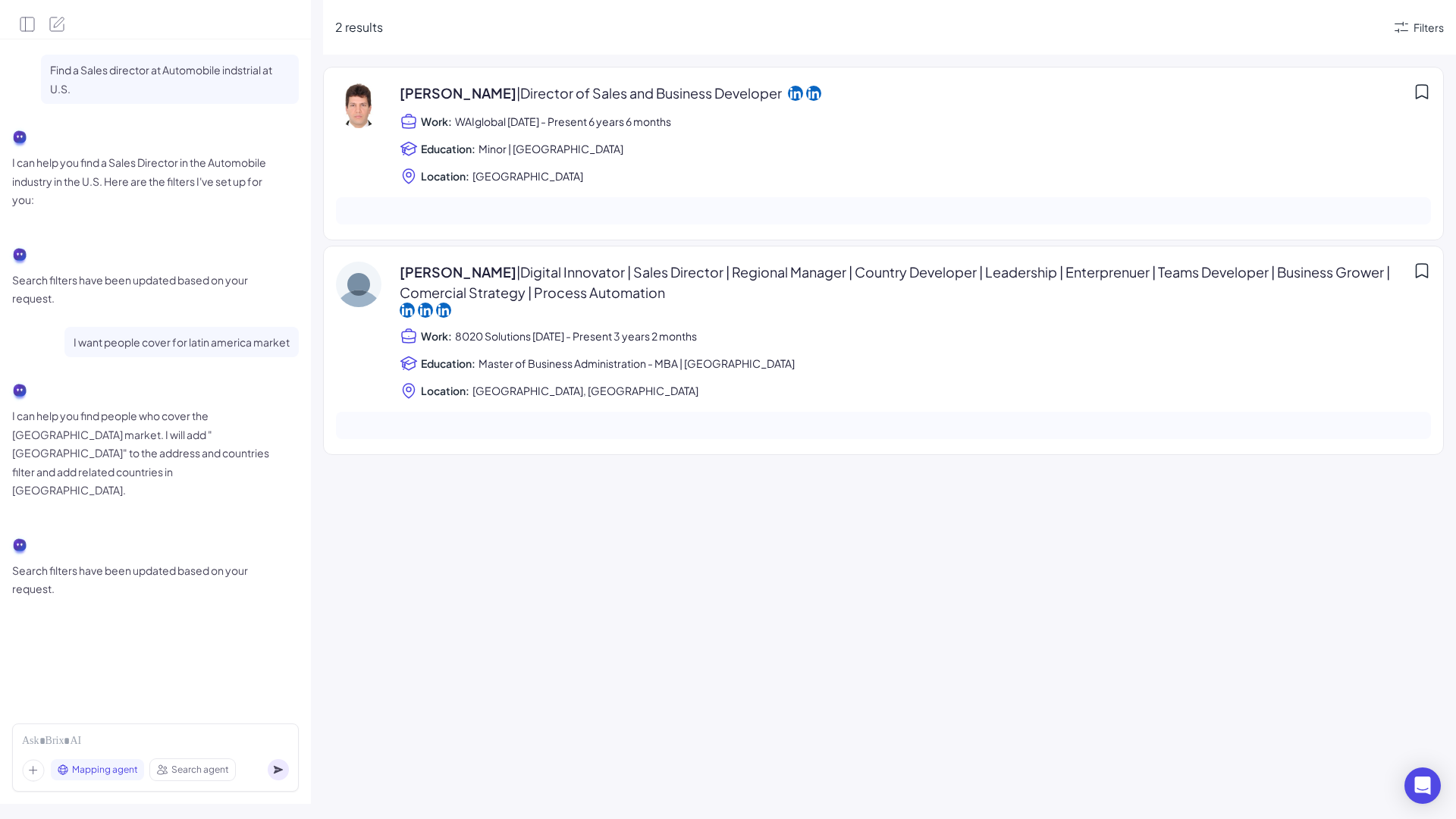click on "Mapping agent" at bounding box center (105, 770) 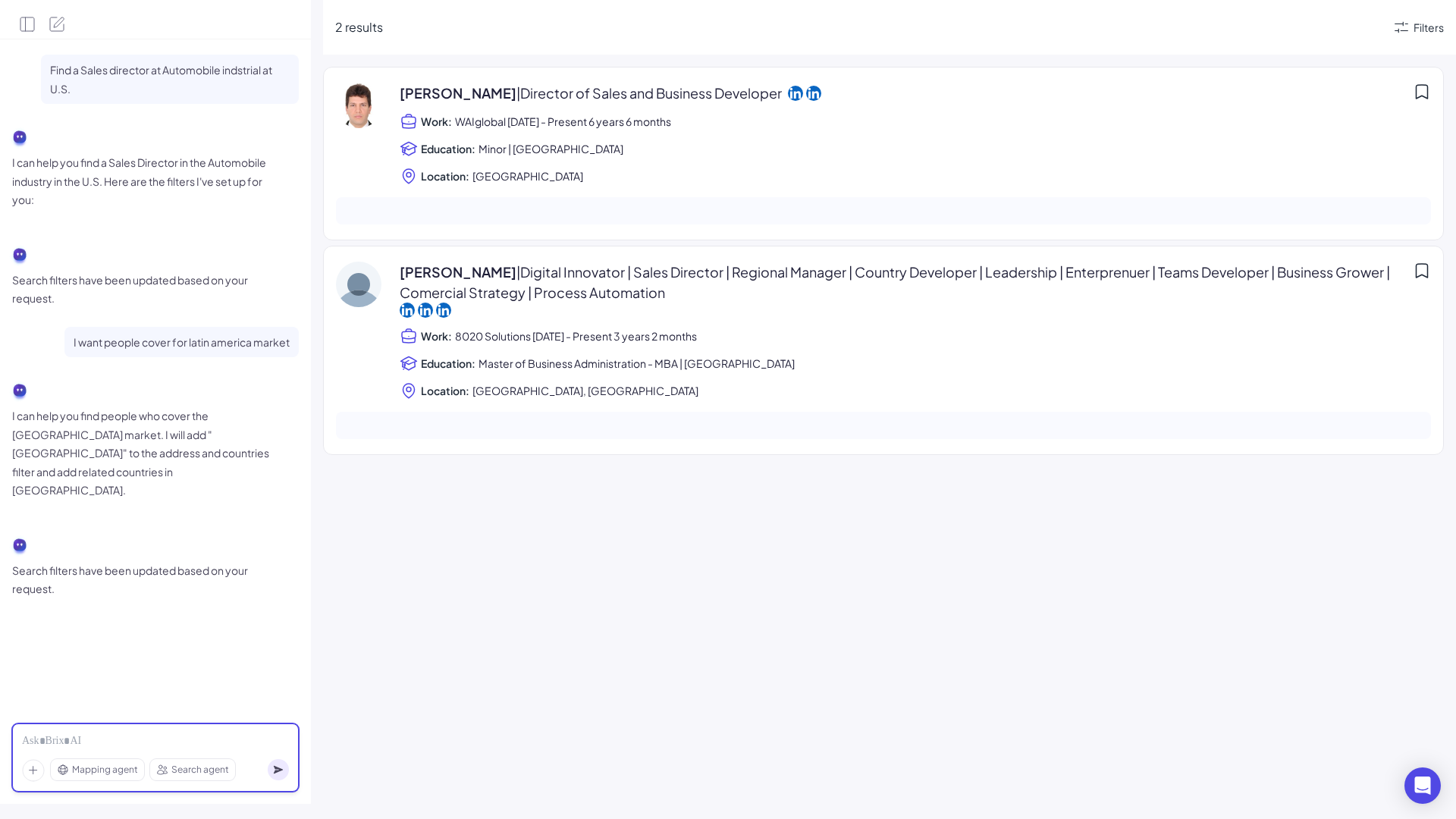 click at bounding box center [155, 742] 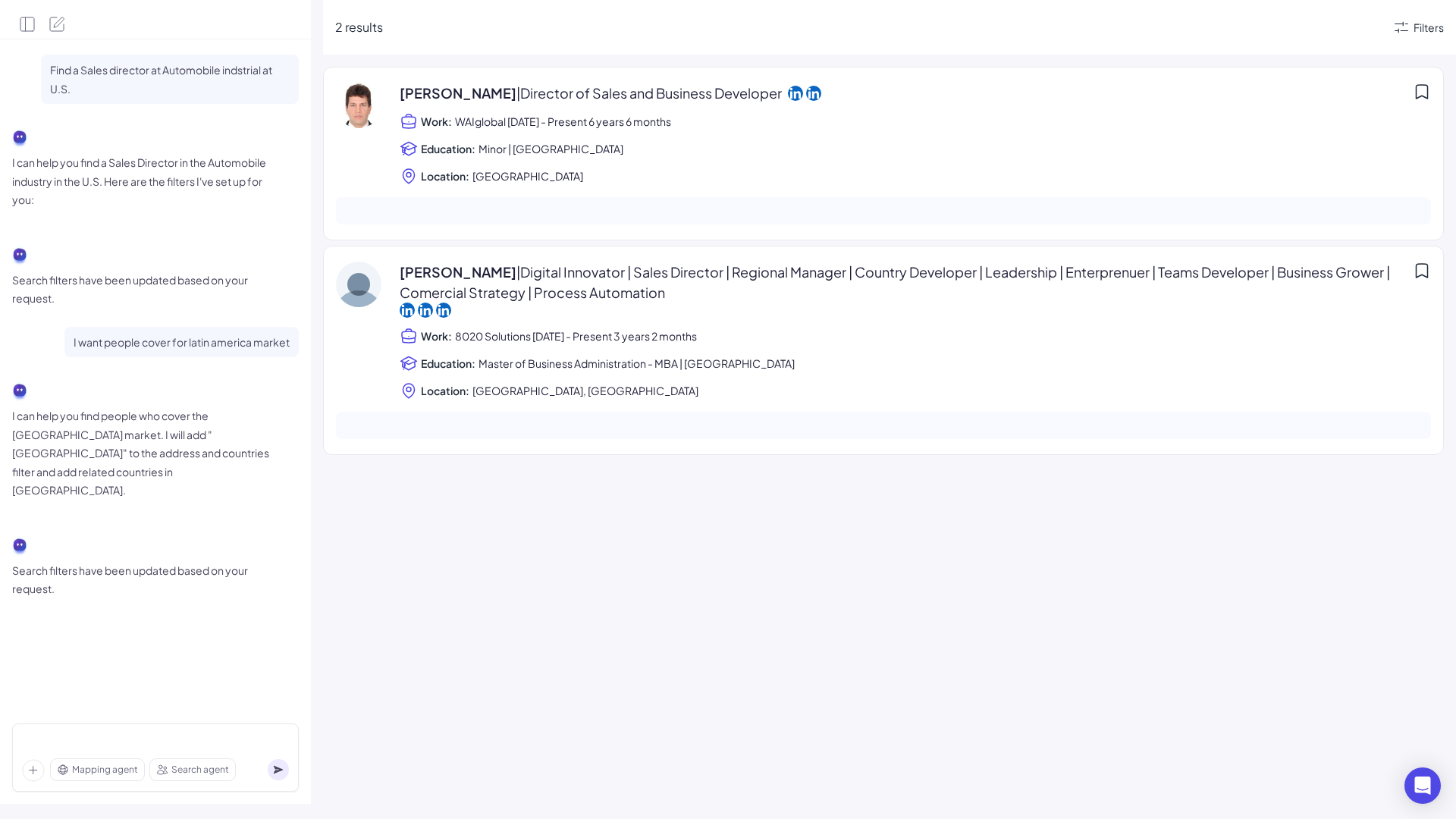 click on "Mapping agent" at bounding box center [105, 770] 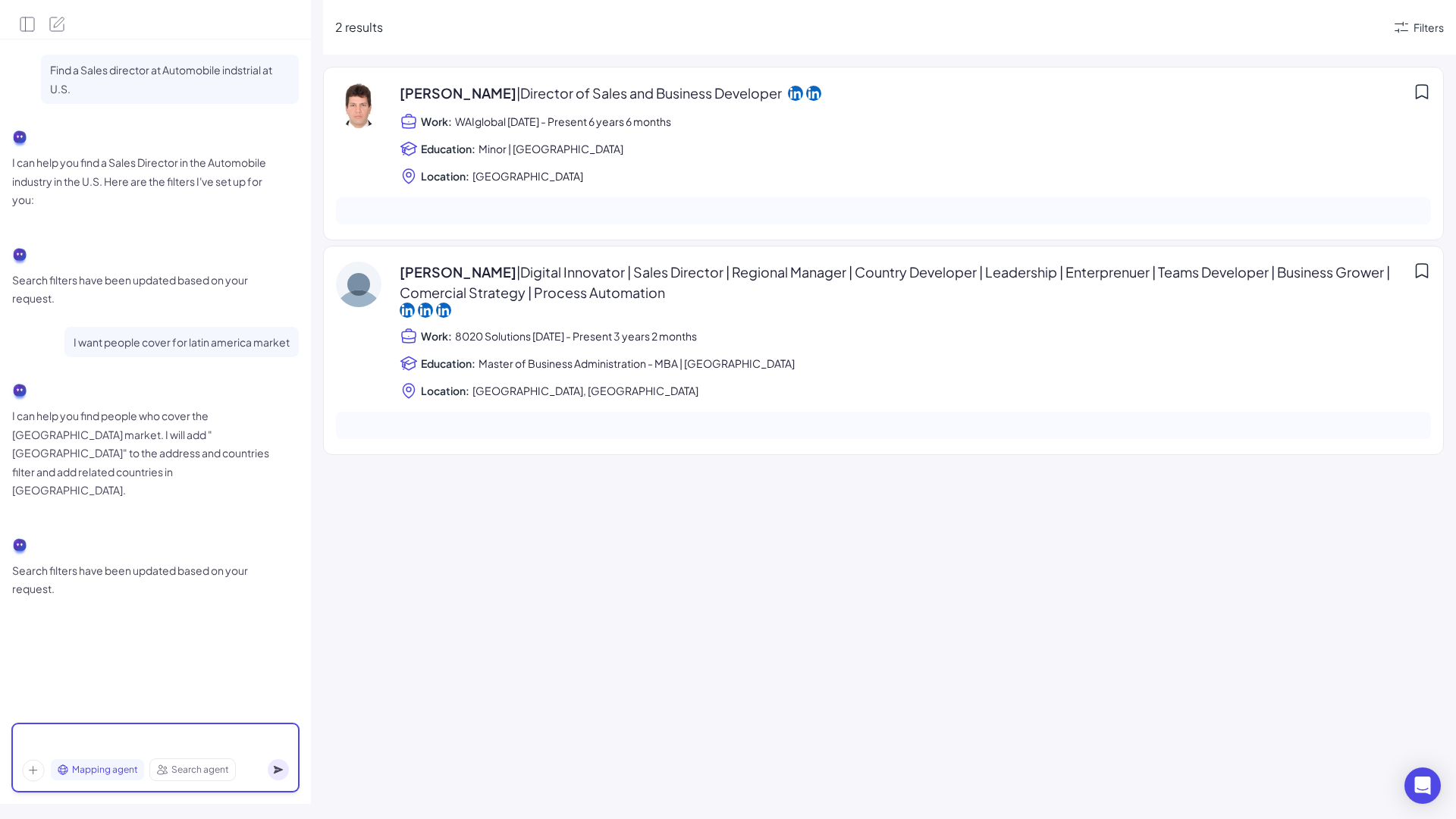 click at bounding box center [155, 742] 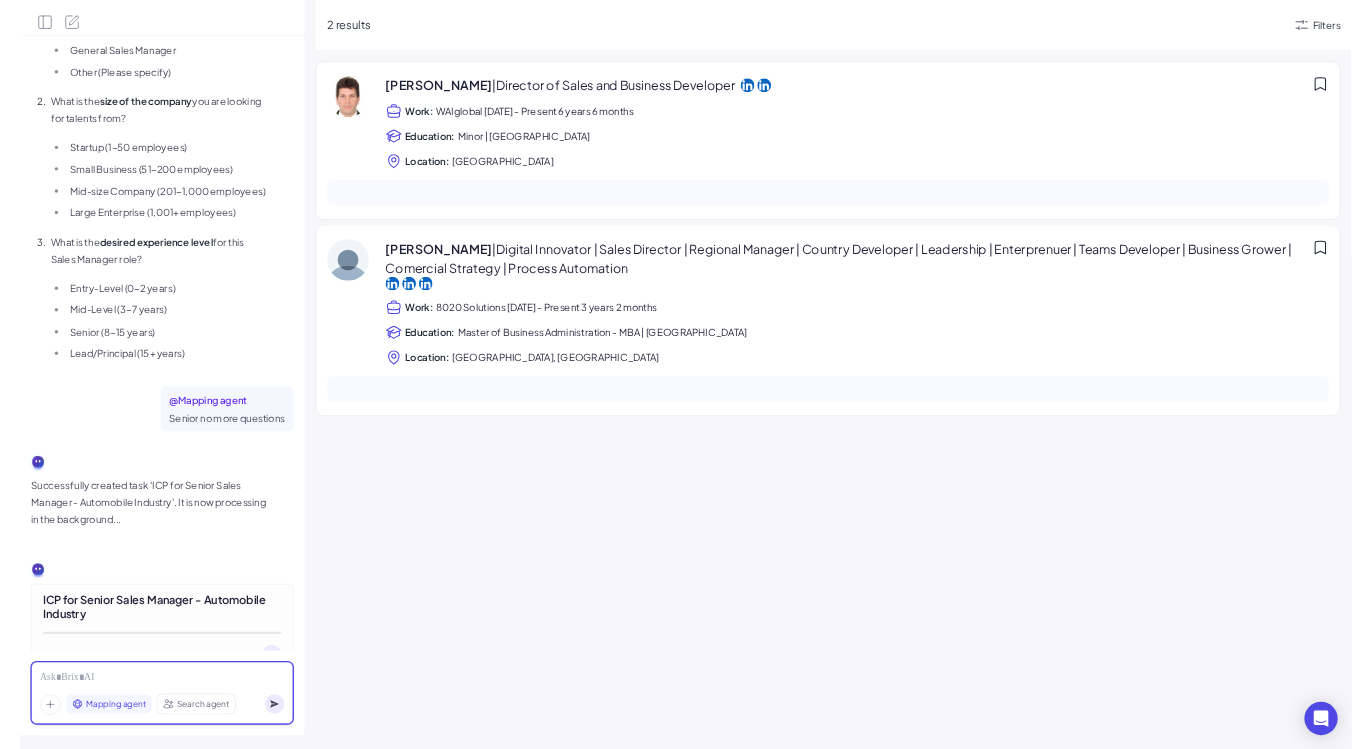 scroll, scrollTop: 1430, scrollLeft: 0, axis: vertical 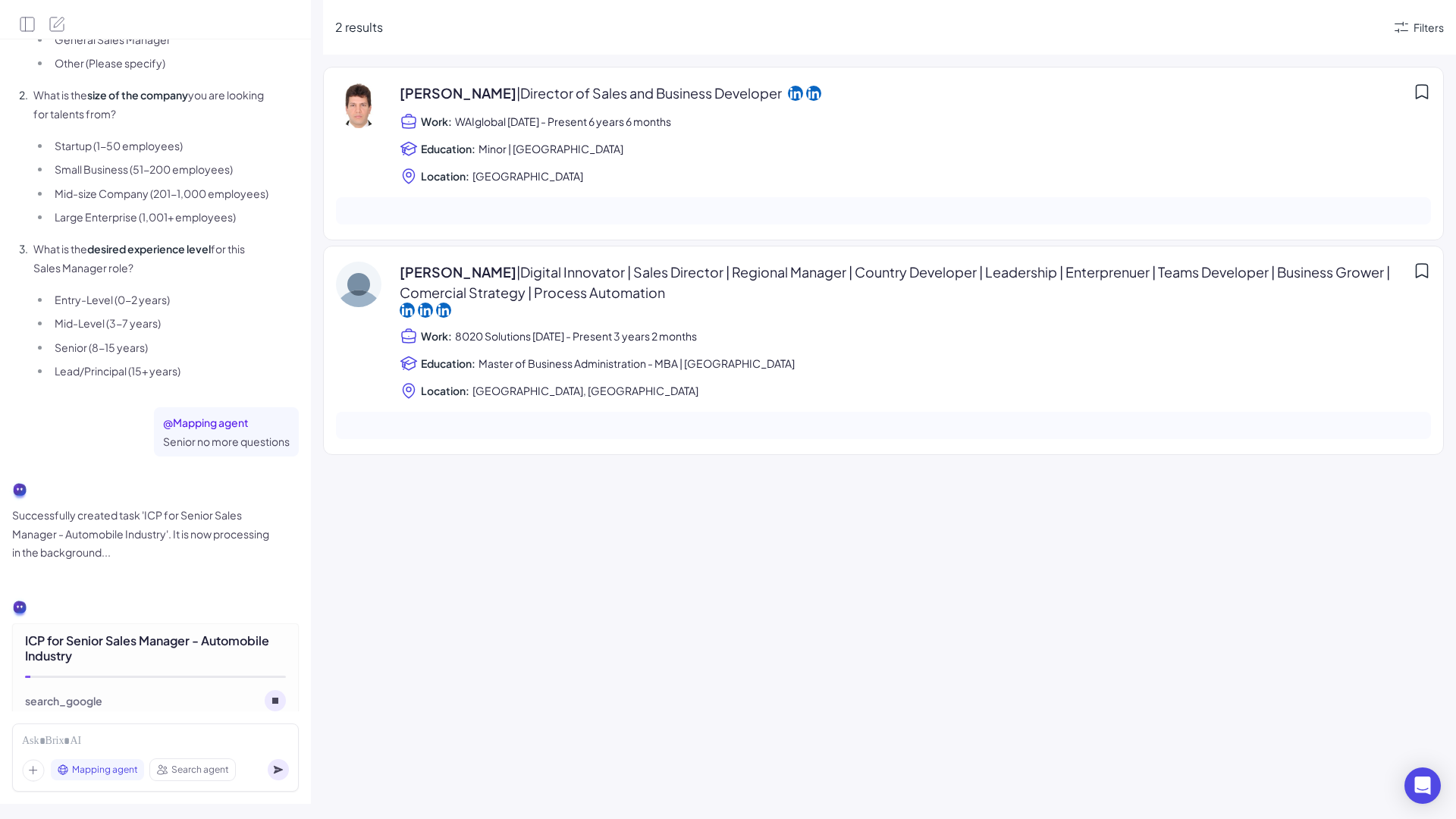 click on "search_google" at bounding box center (155, 701) 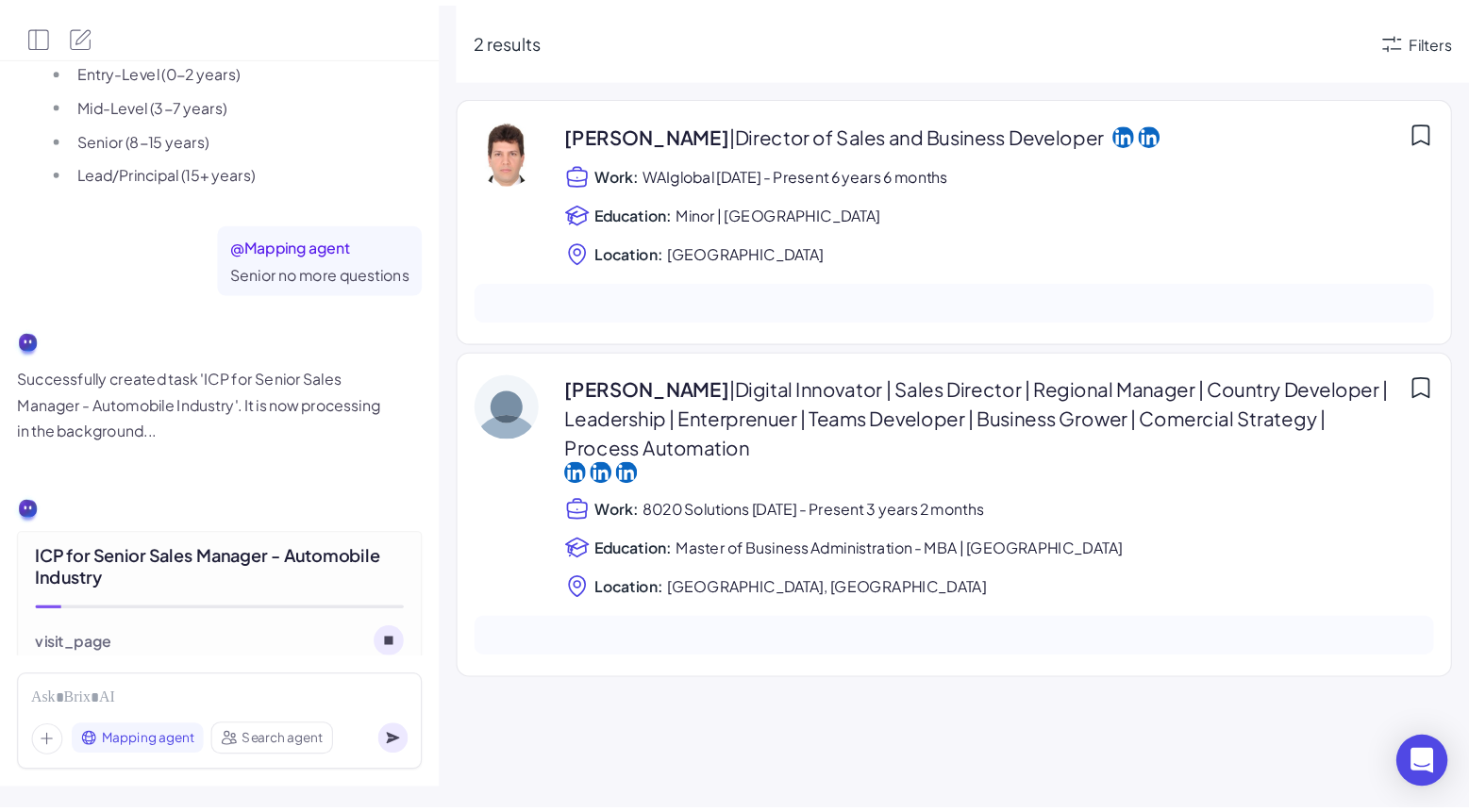 scroll, scrollTop: 1555, scrollLeft: 0, axis: vertical 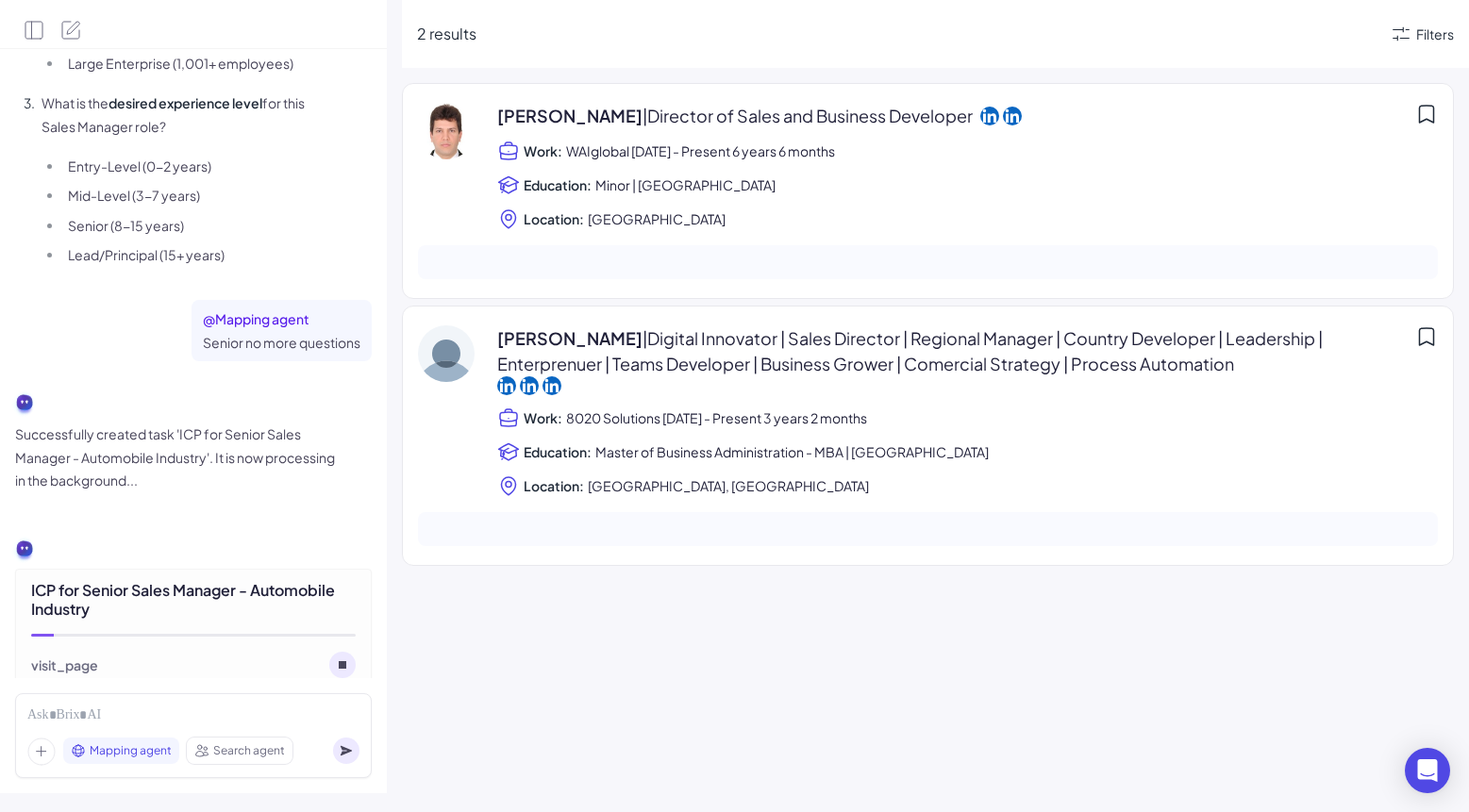 click on "|  Director of Sales and Business Developer" at bounding box center [808, 115] 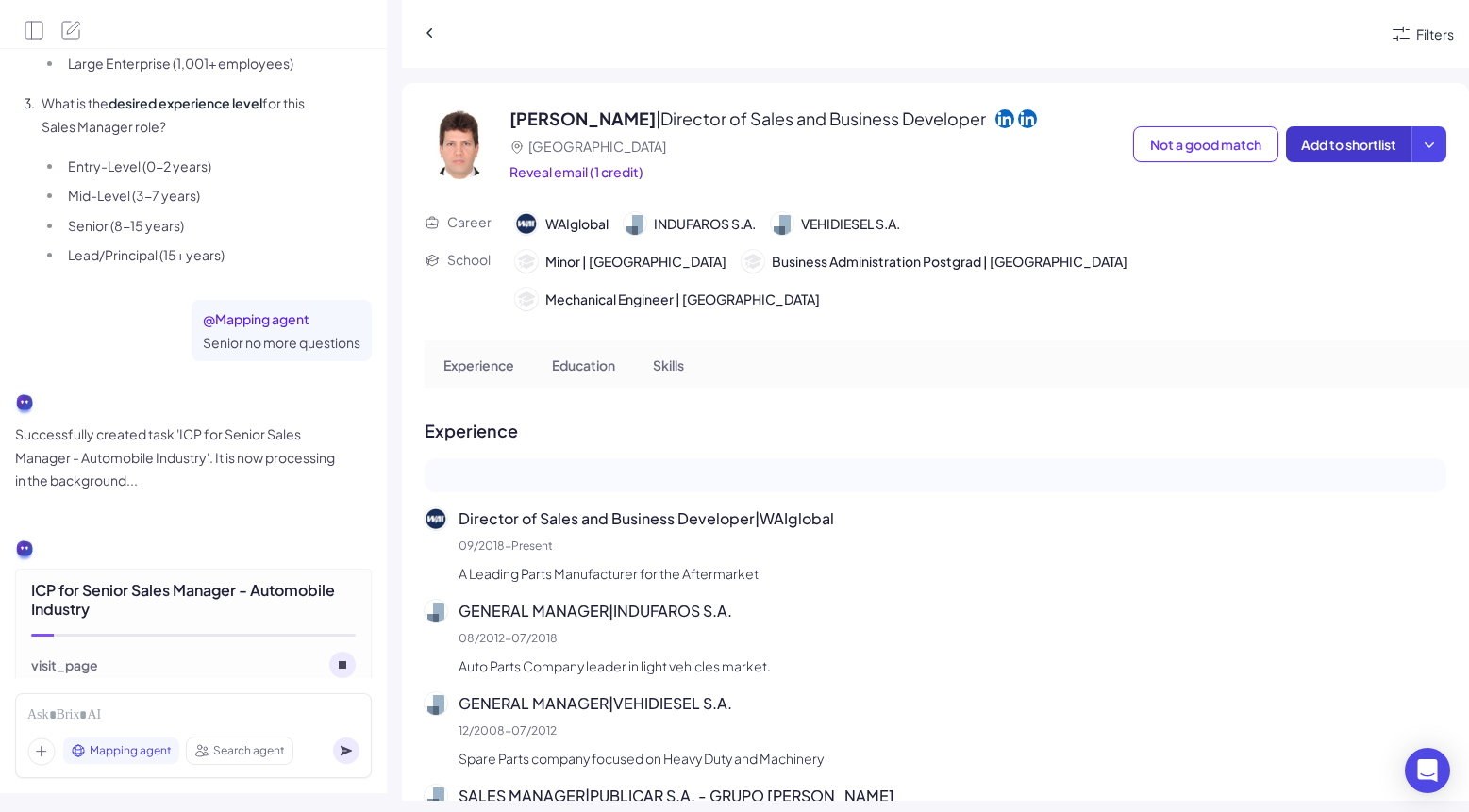 click on "Add to shortlist" at bounding box center [1348, 144] 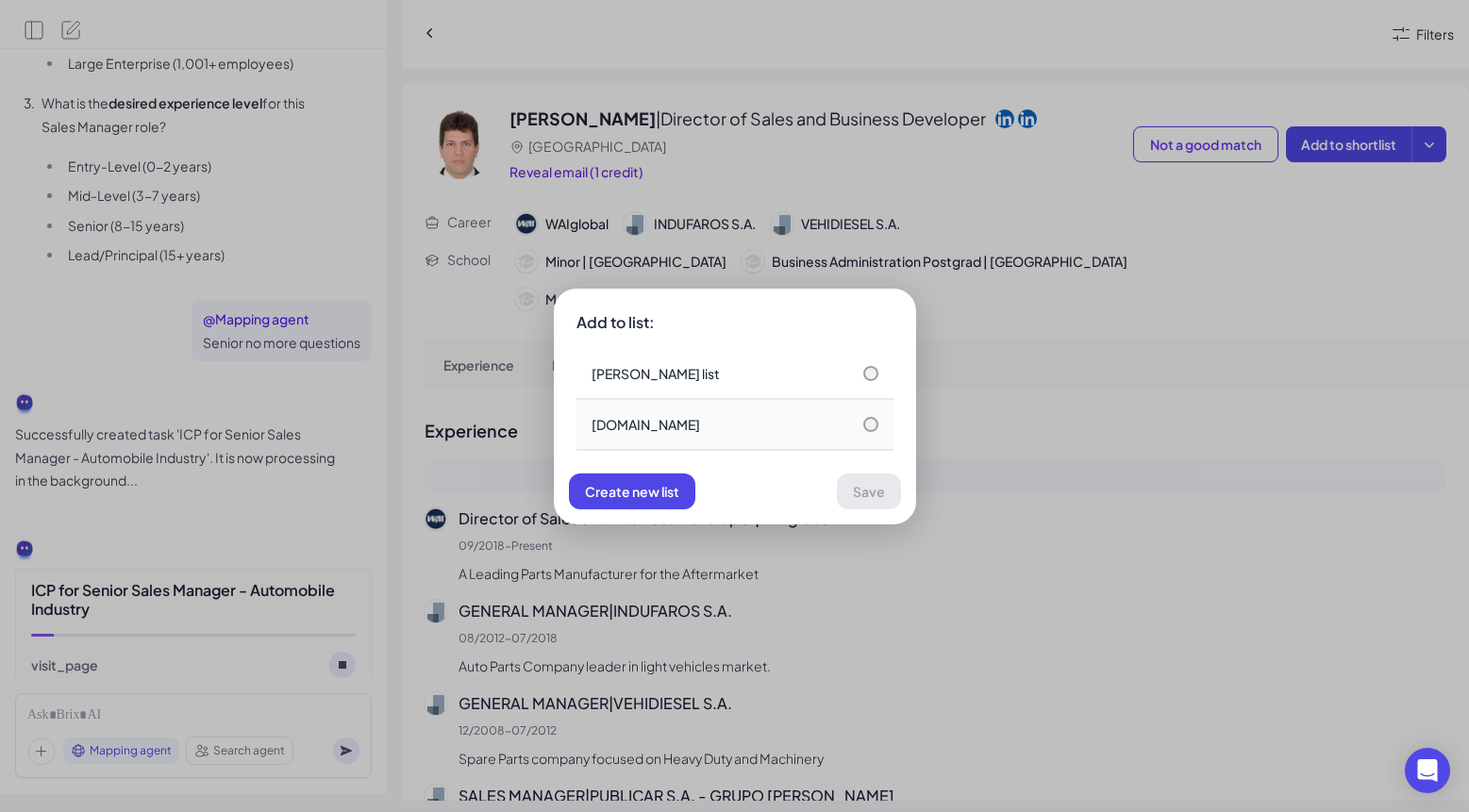 click on "[DOMAIN_NAME]" at bounding box center [735, 424] 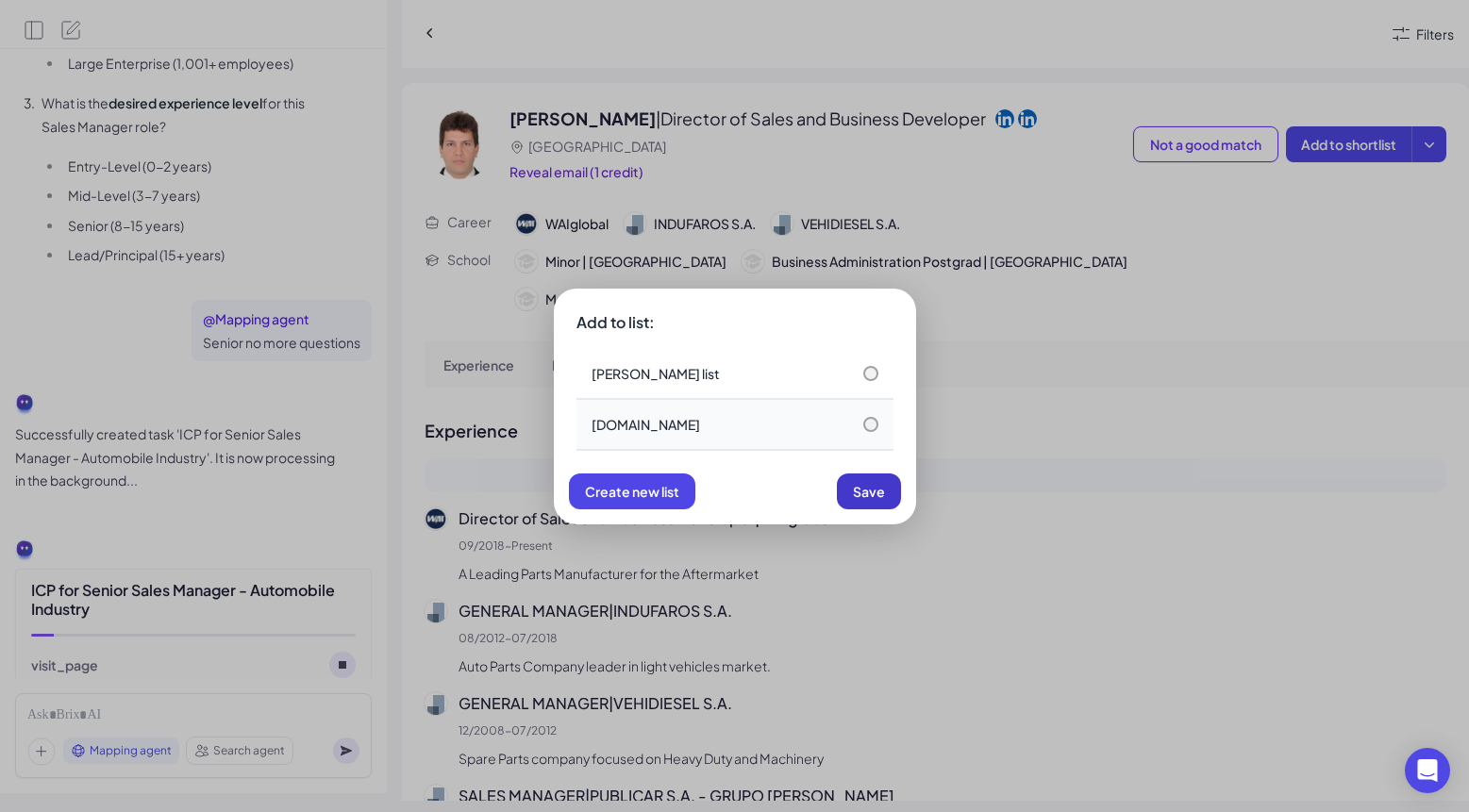 click on "Save" at bounding box center [869, 491] 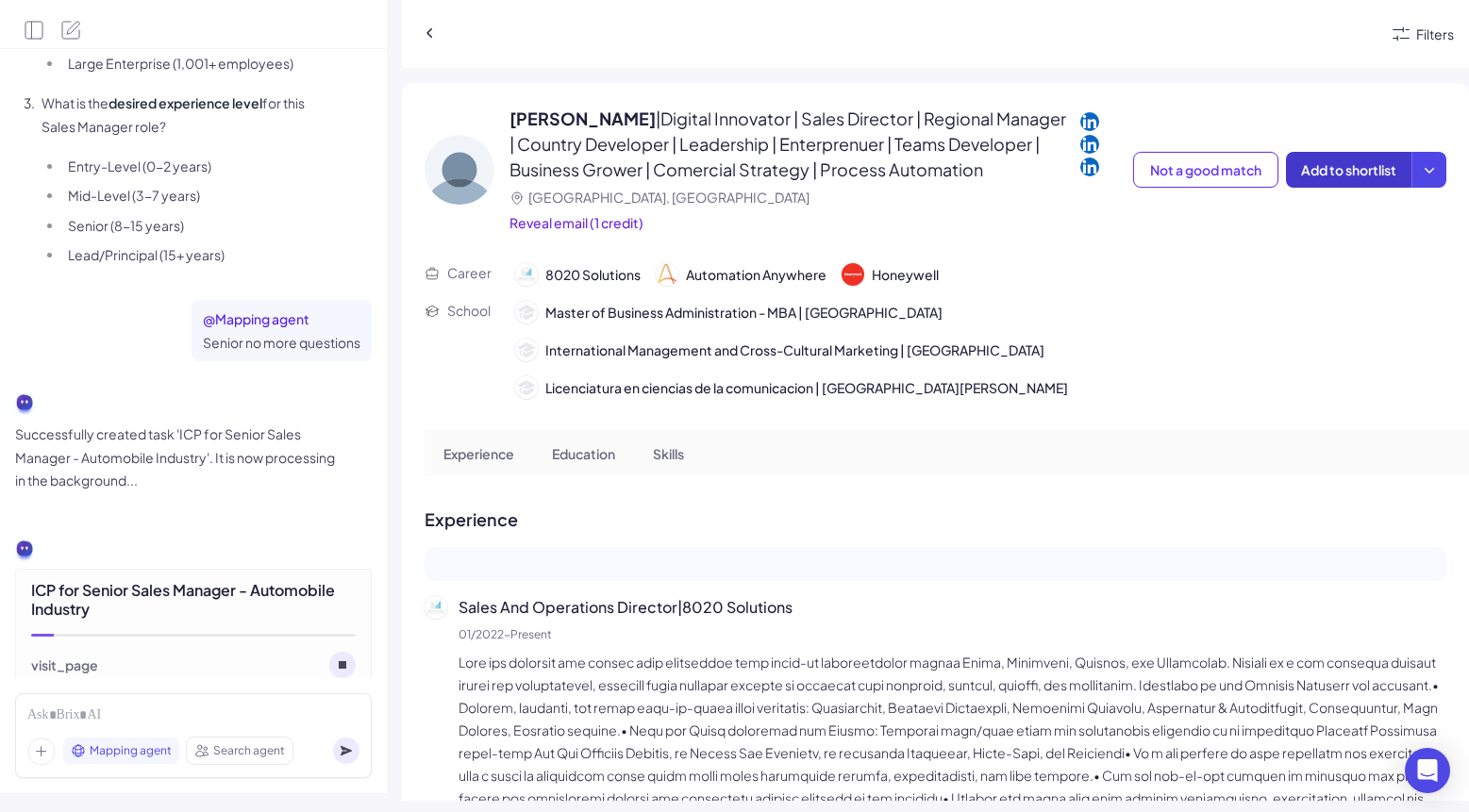click on "Add to shortlist" at bounding box center [1348, 170] 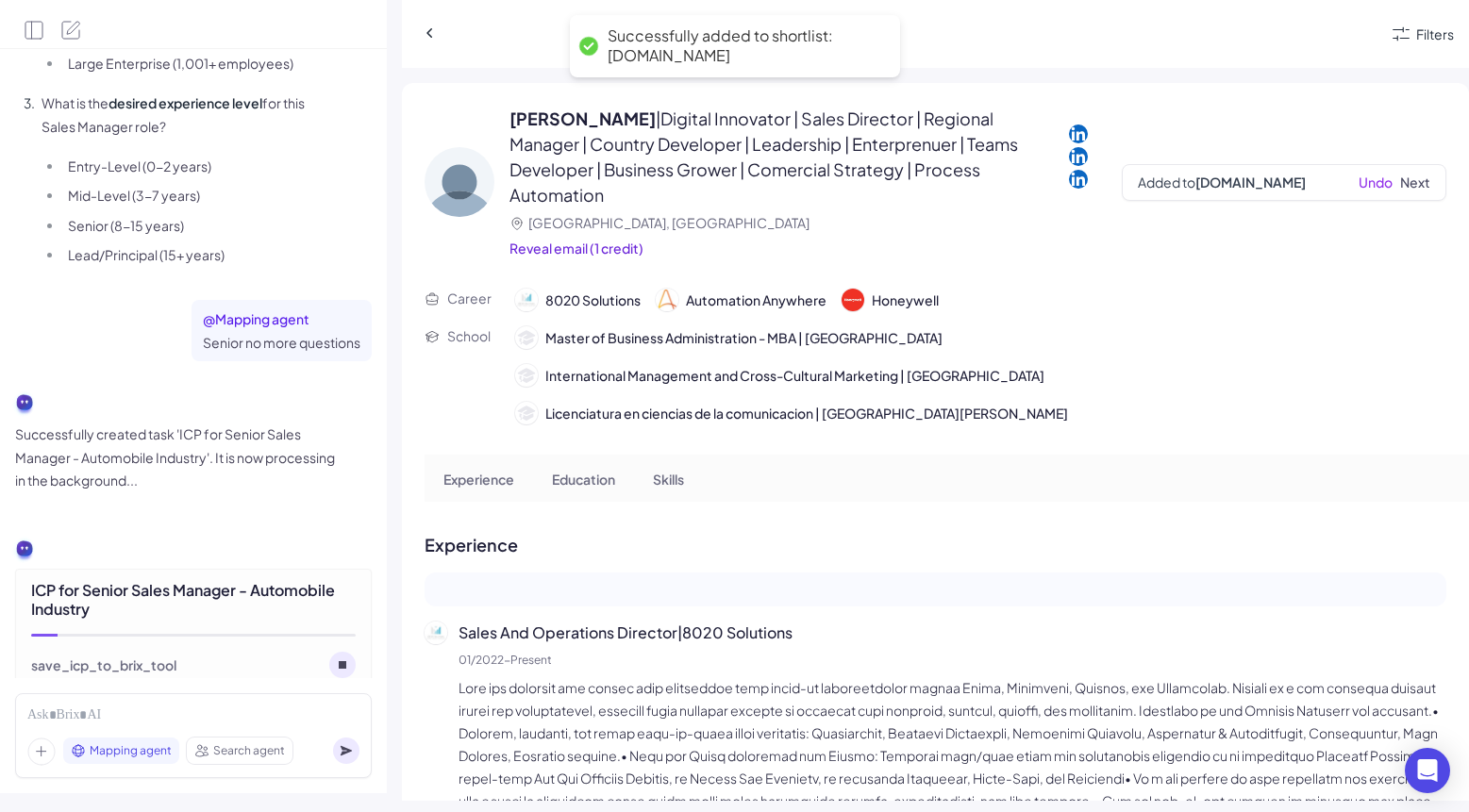click at bounding box center (903, 34) 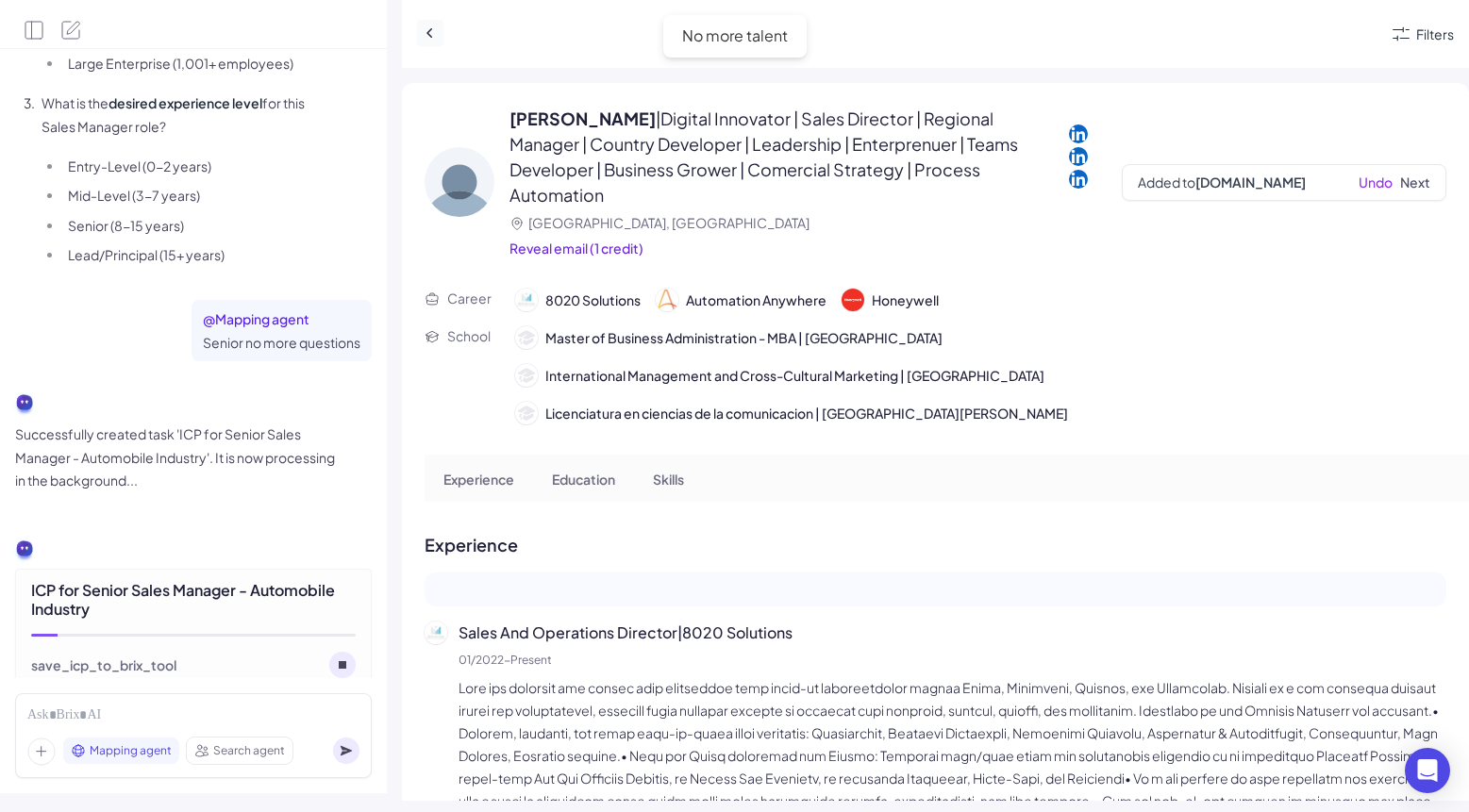 click 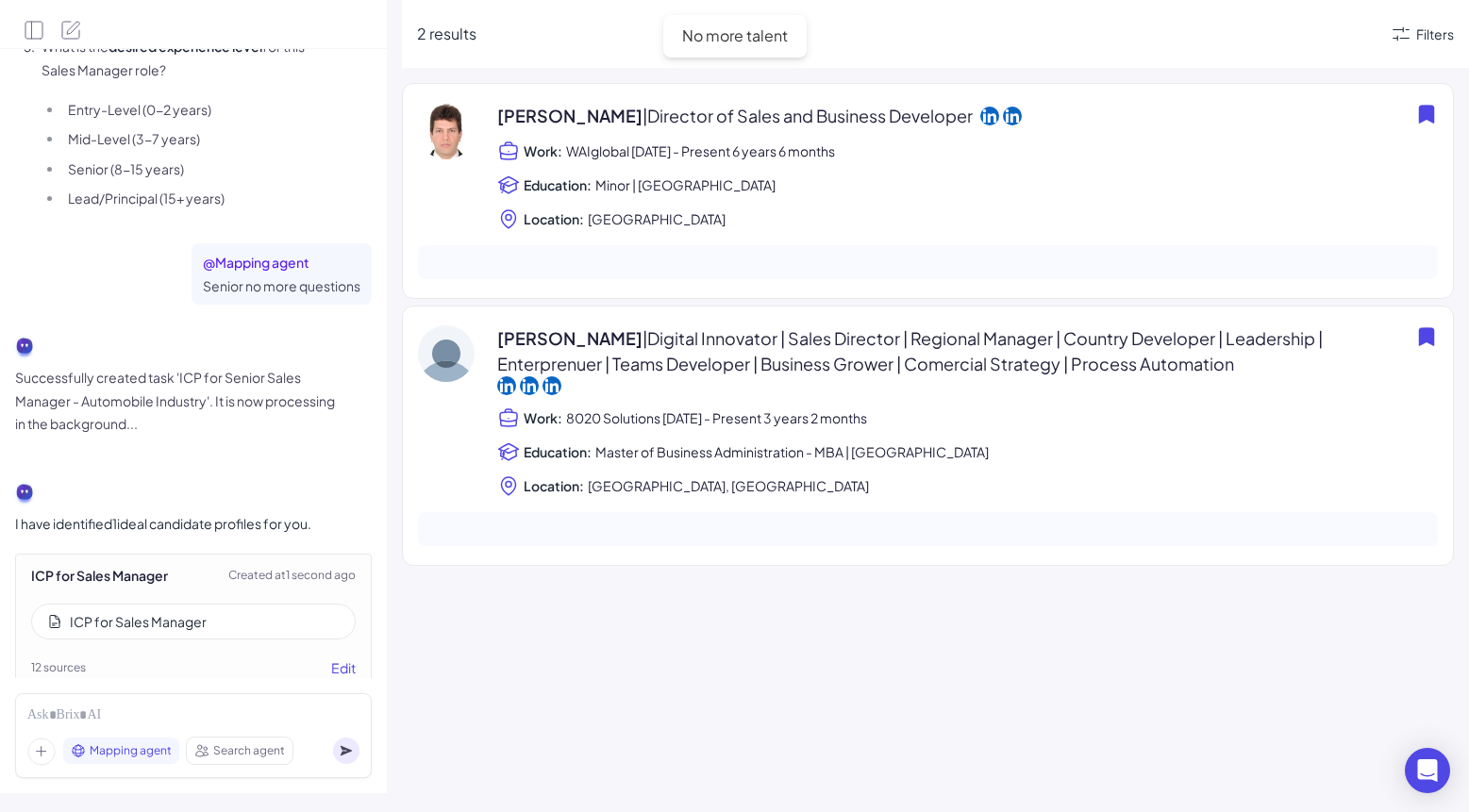 scroll, scrollTop: 1612, scrollLeft: 0, axis: vertical 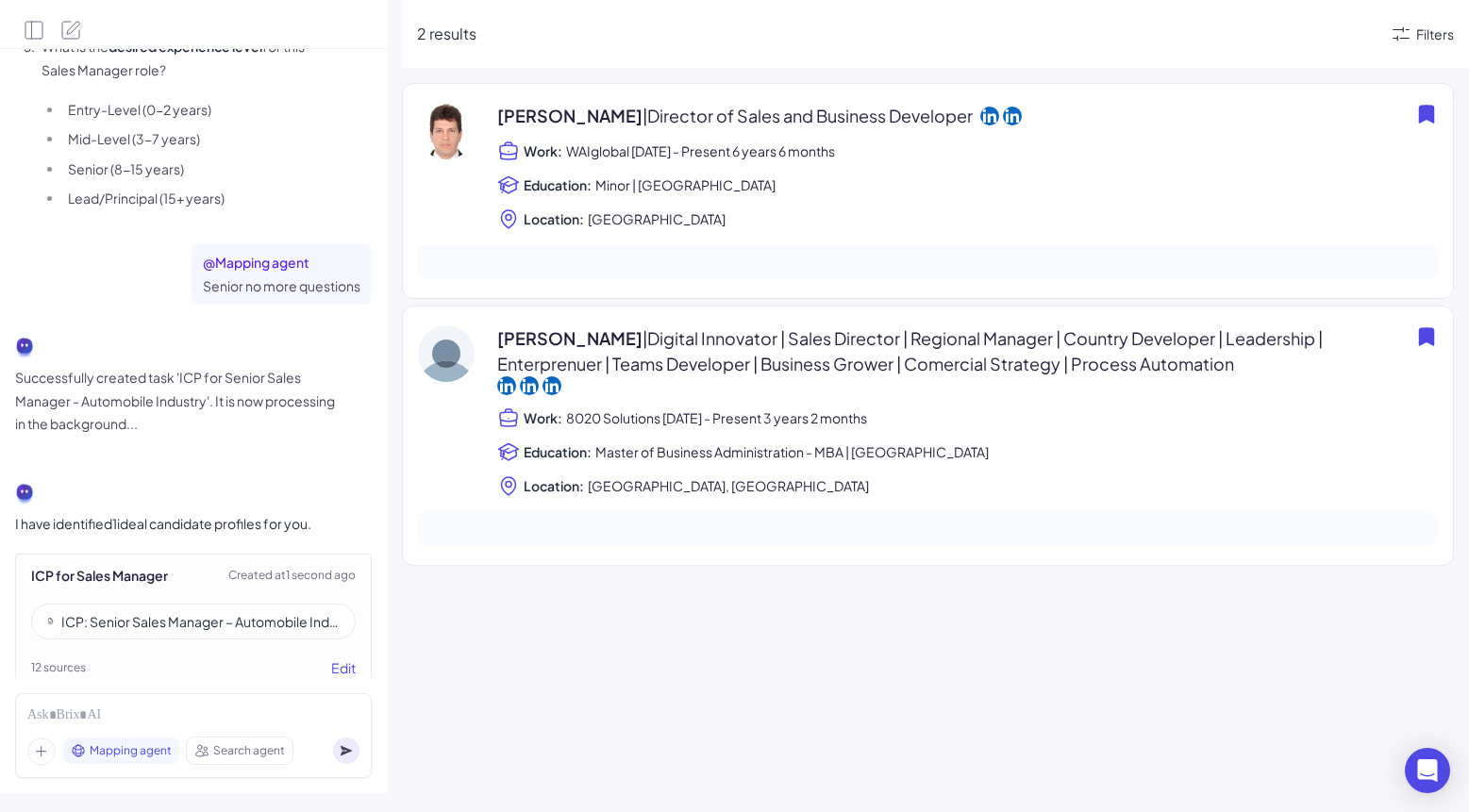 click on "ICP: Senior Sales Manager – Automobile Industry ([GEOGRAPHIC_DATA] / [GEOGRAPHIC_DATA])" at bounding box center (200, 621) 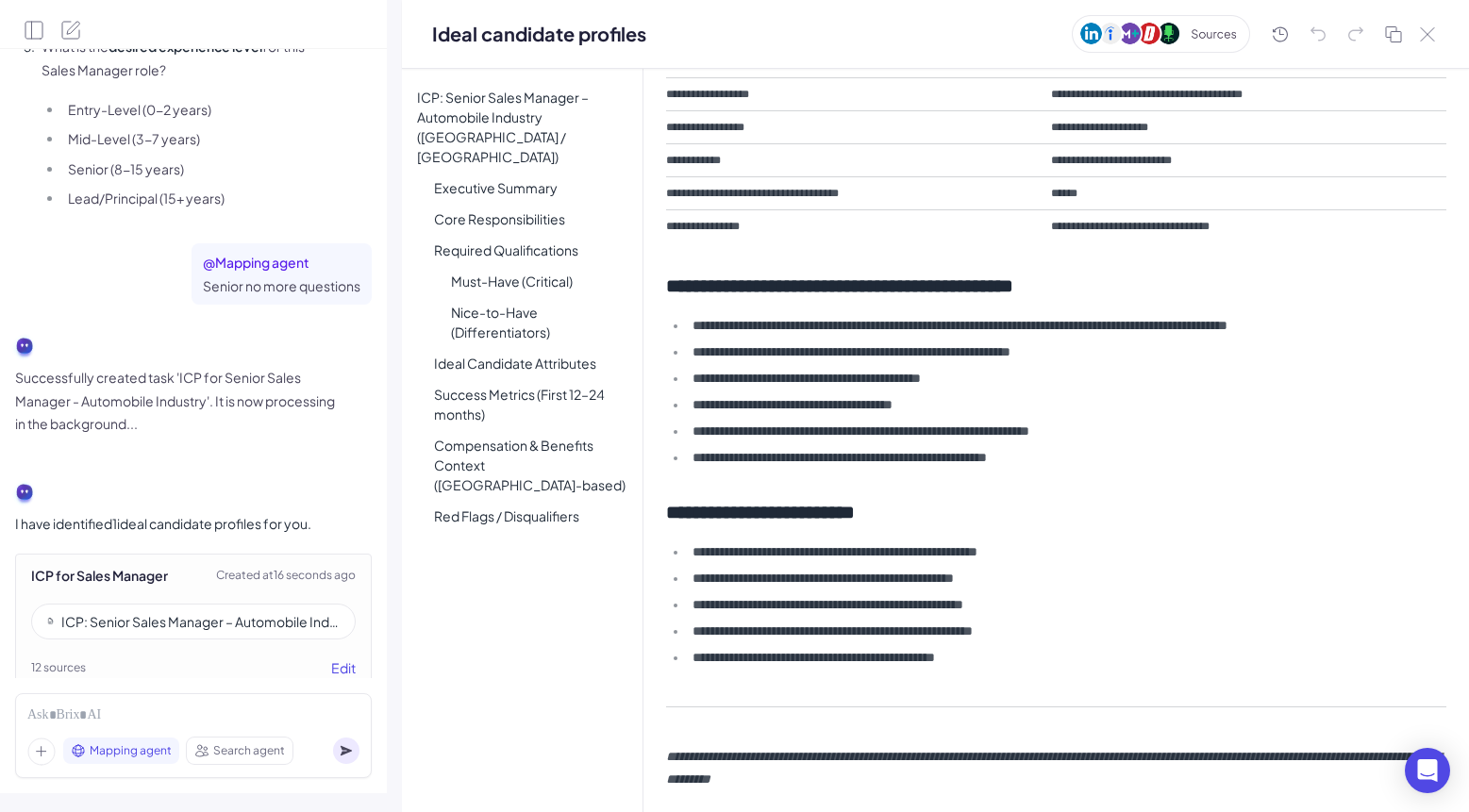 scroll, scrollTop: 1432, scrollLeft: 0, axis: vertical 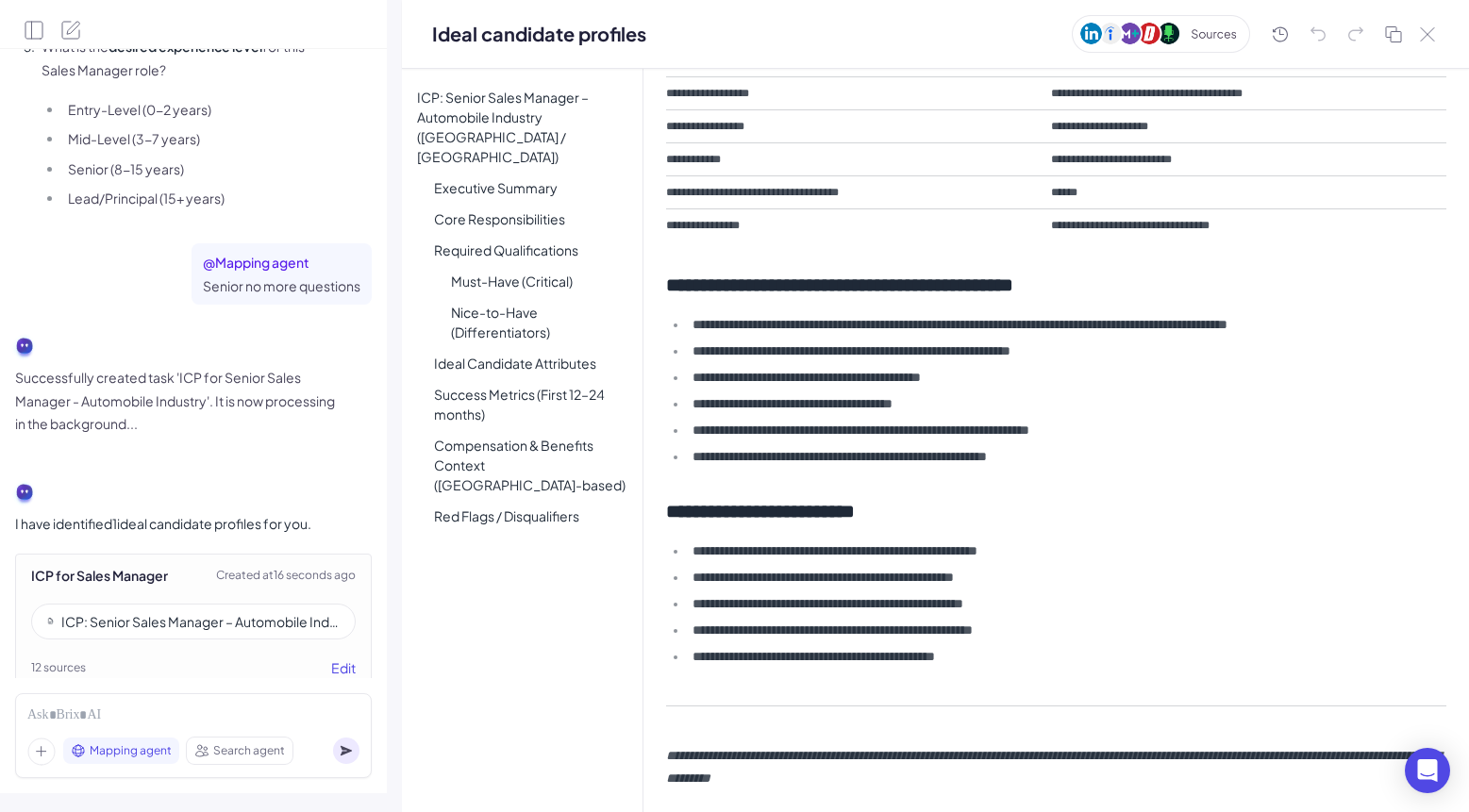 click on "Search agent" at bounding box center [249, 751] 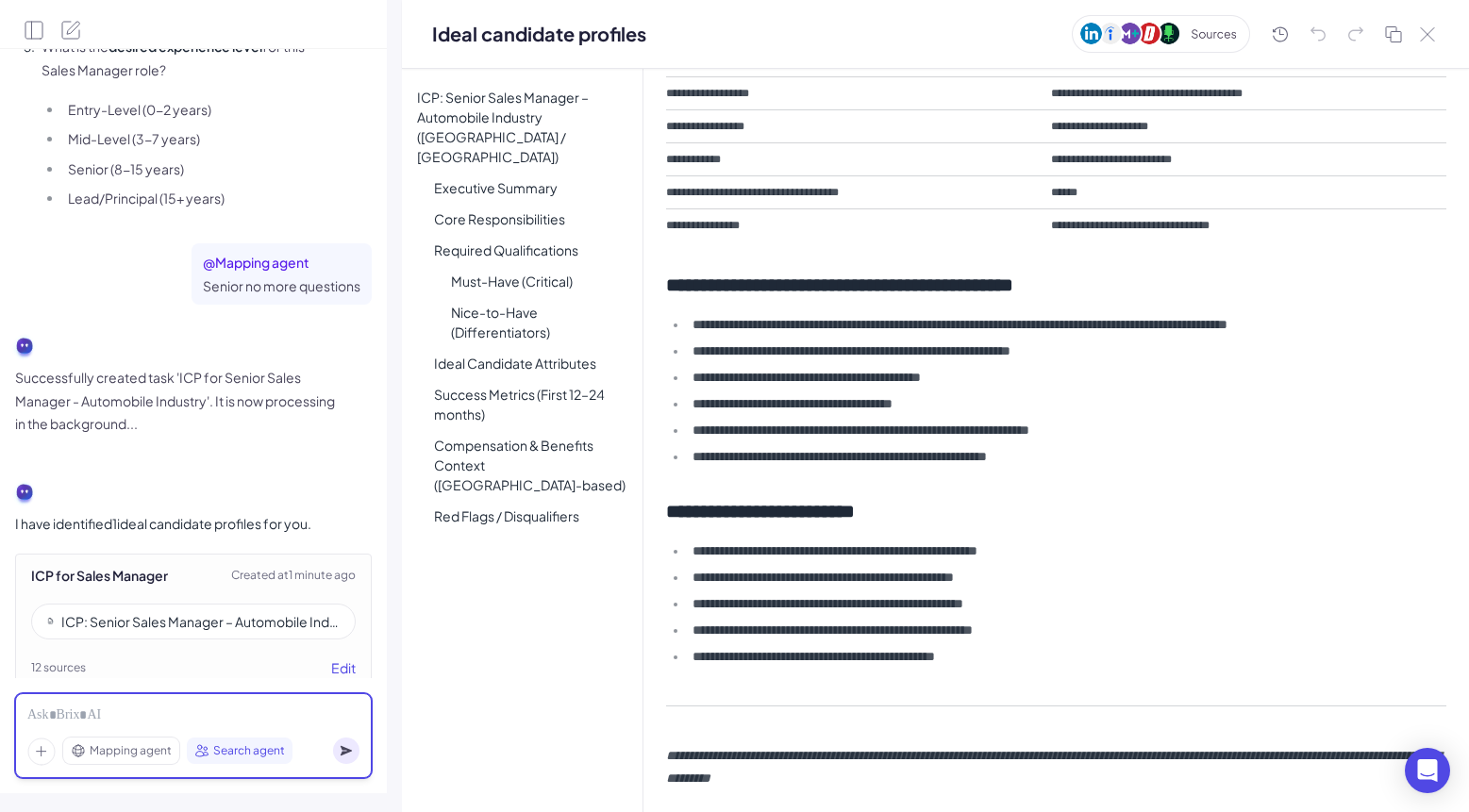 click at bounding box center (193, 716) 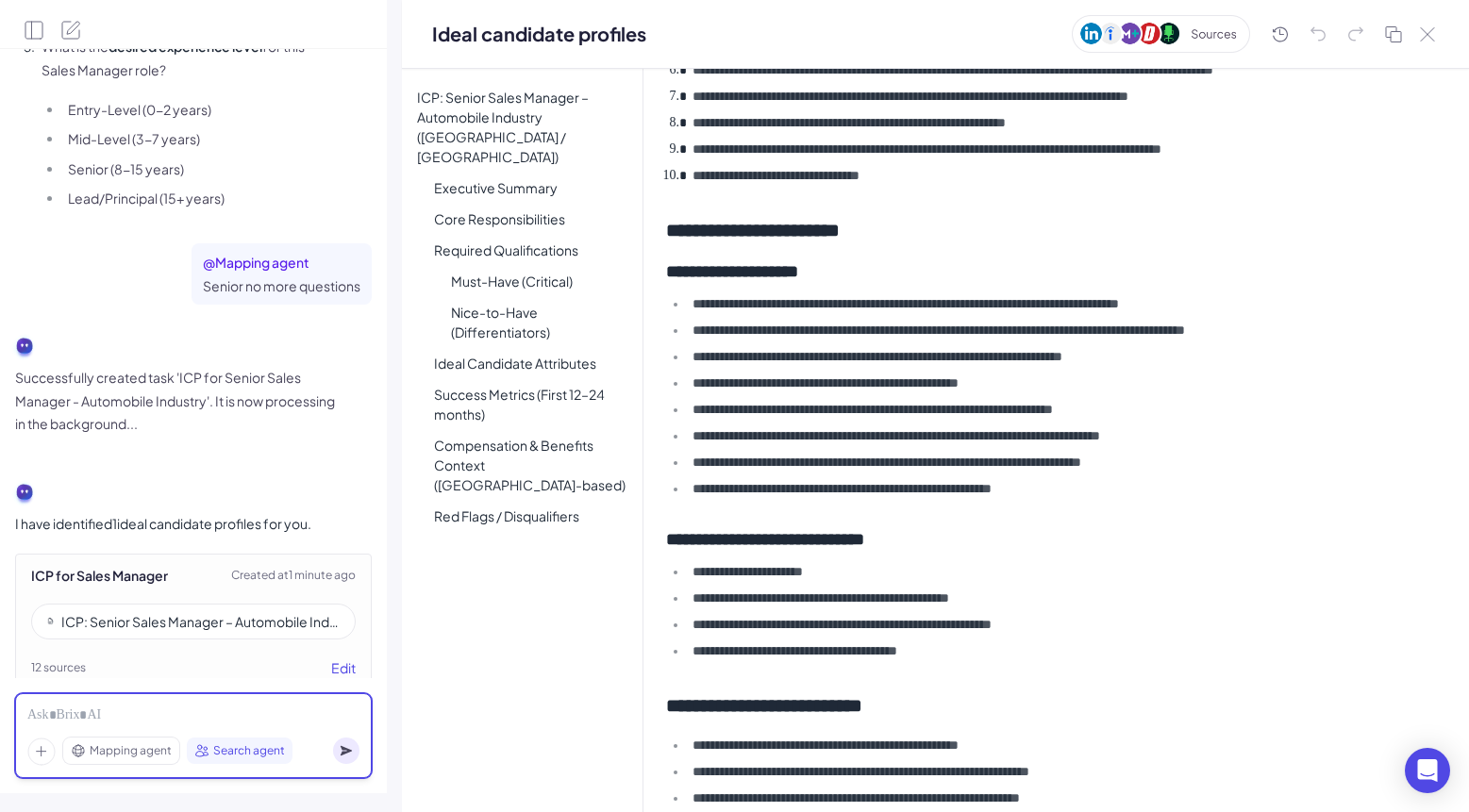 scroll, scrollTop: 0, scrollLeft: 0, axis: both 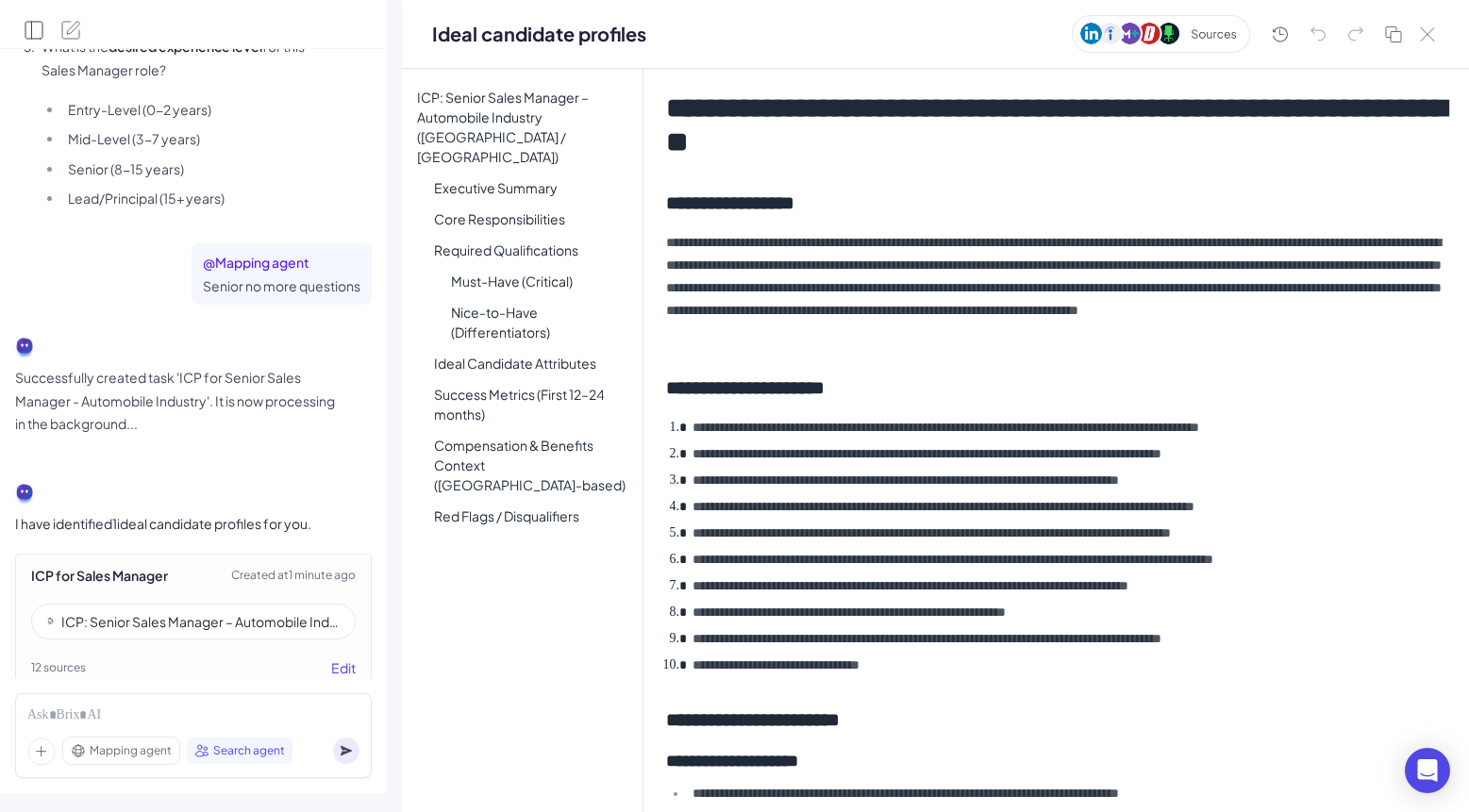 click 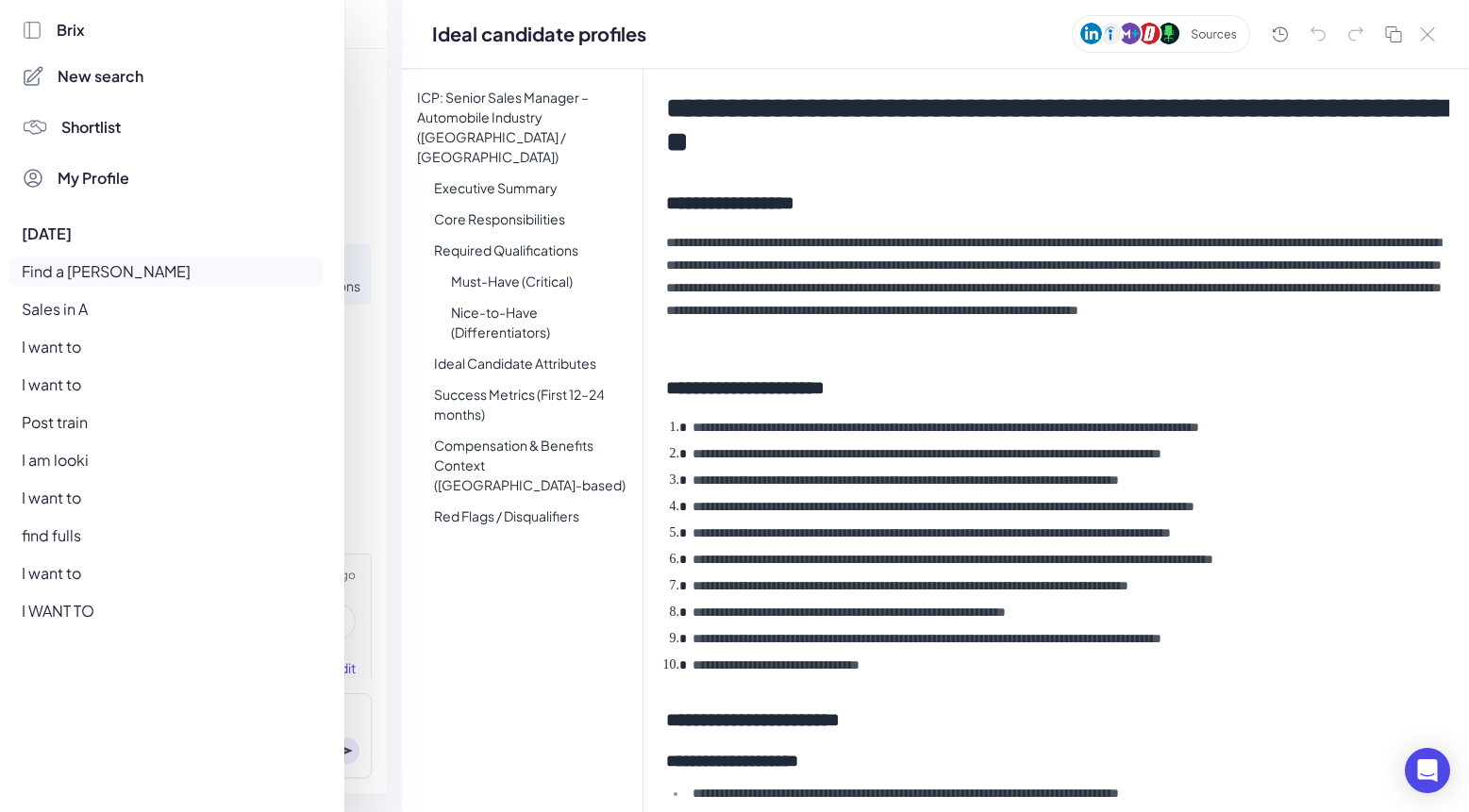 click on "Shortlist" at bounding box center (91, 127) 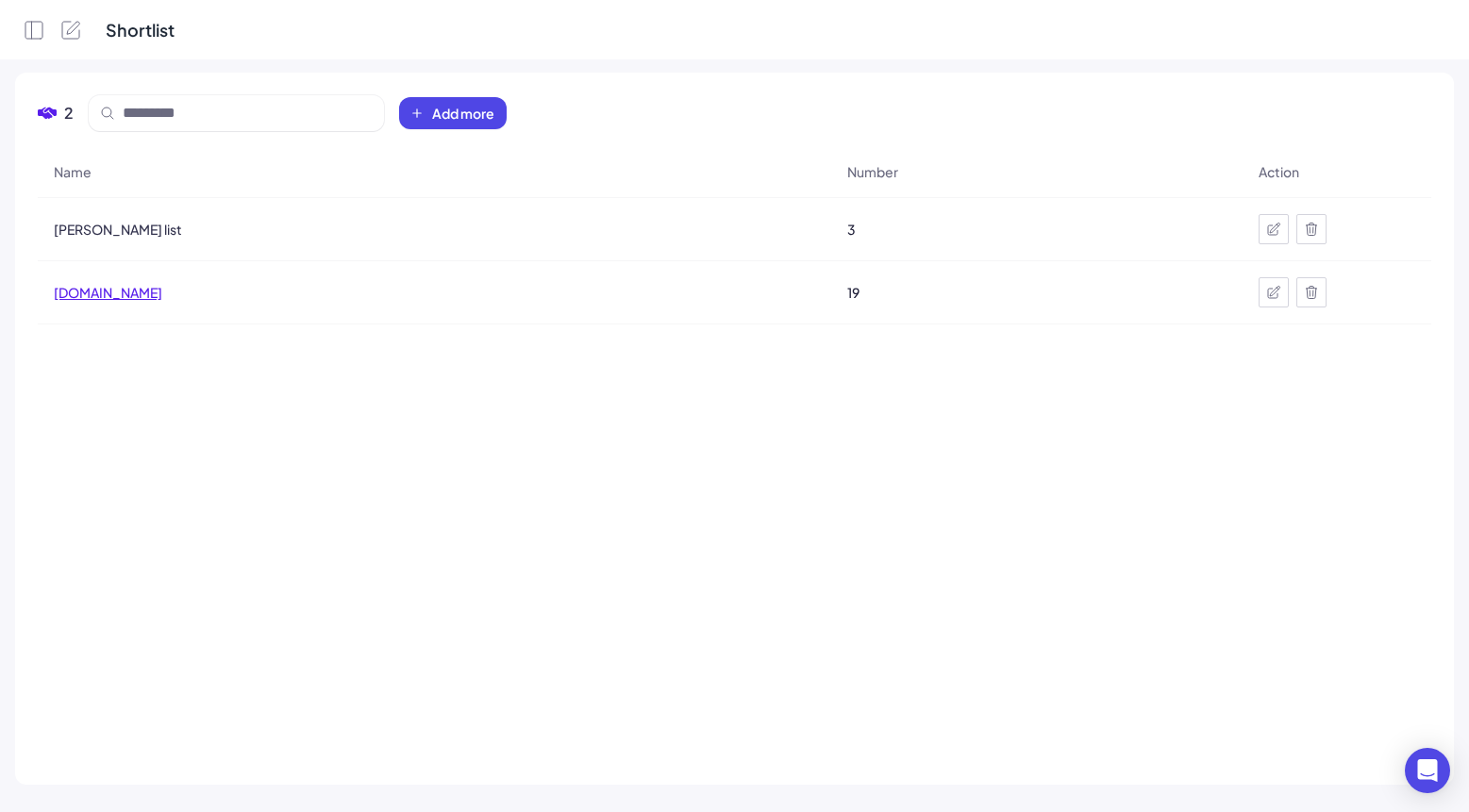 click on "[DOMAIN_NAME]" at bounding box center [108, 292] 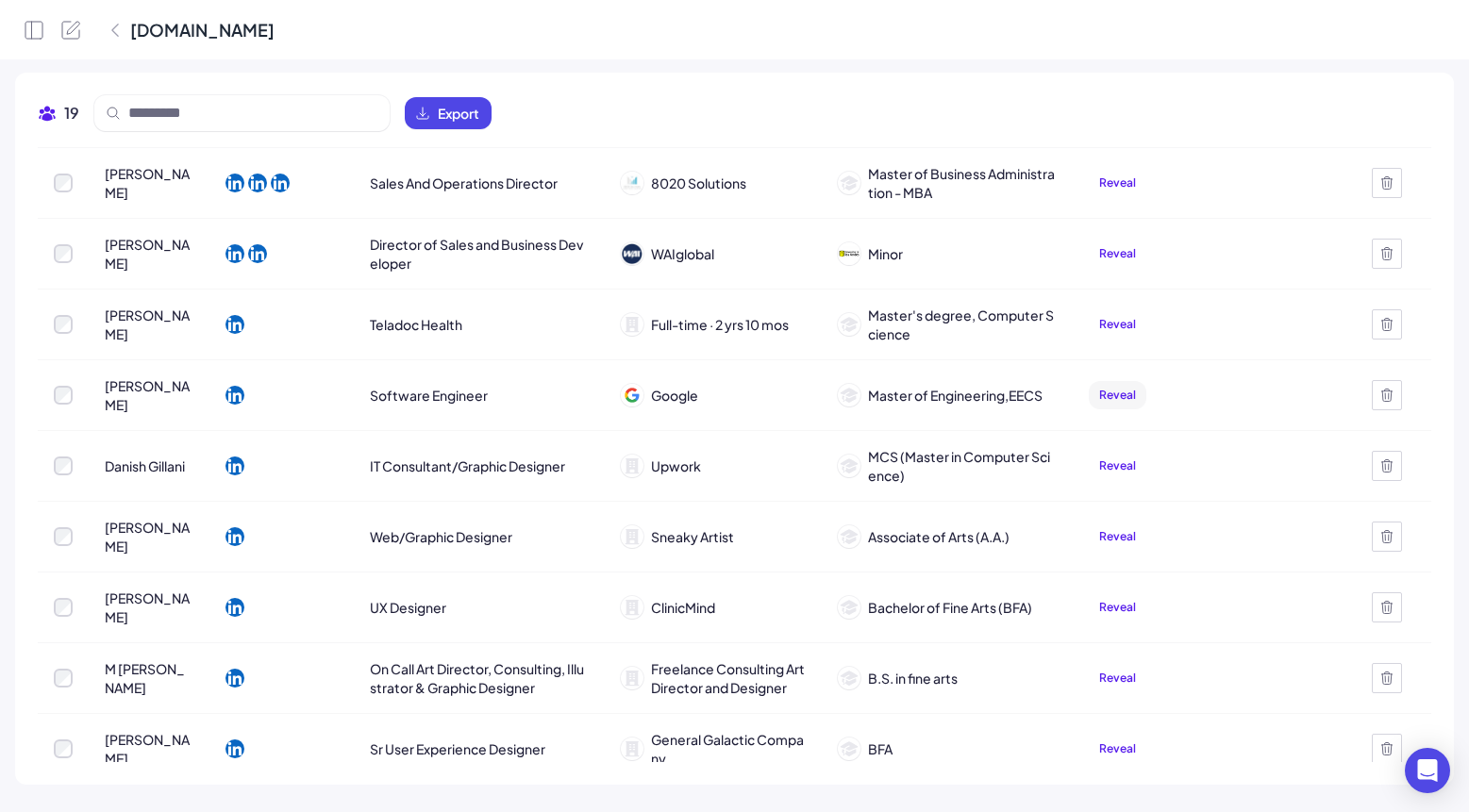 scroll, scrollTop: 0, scrollLeft: 0, axis: both 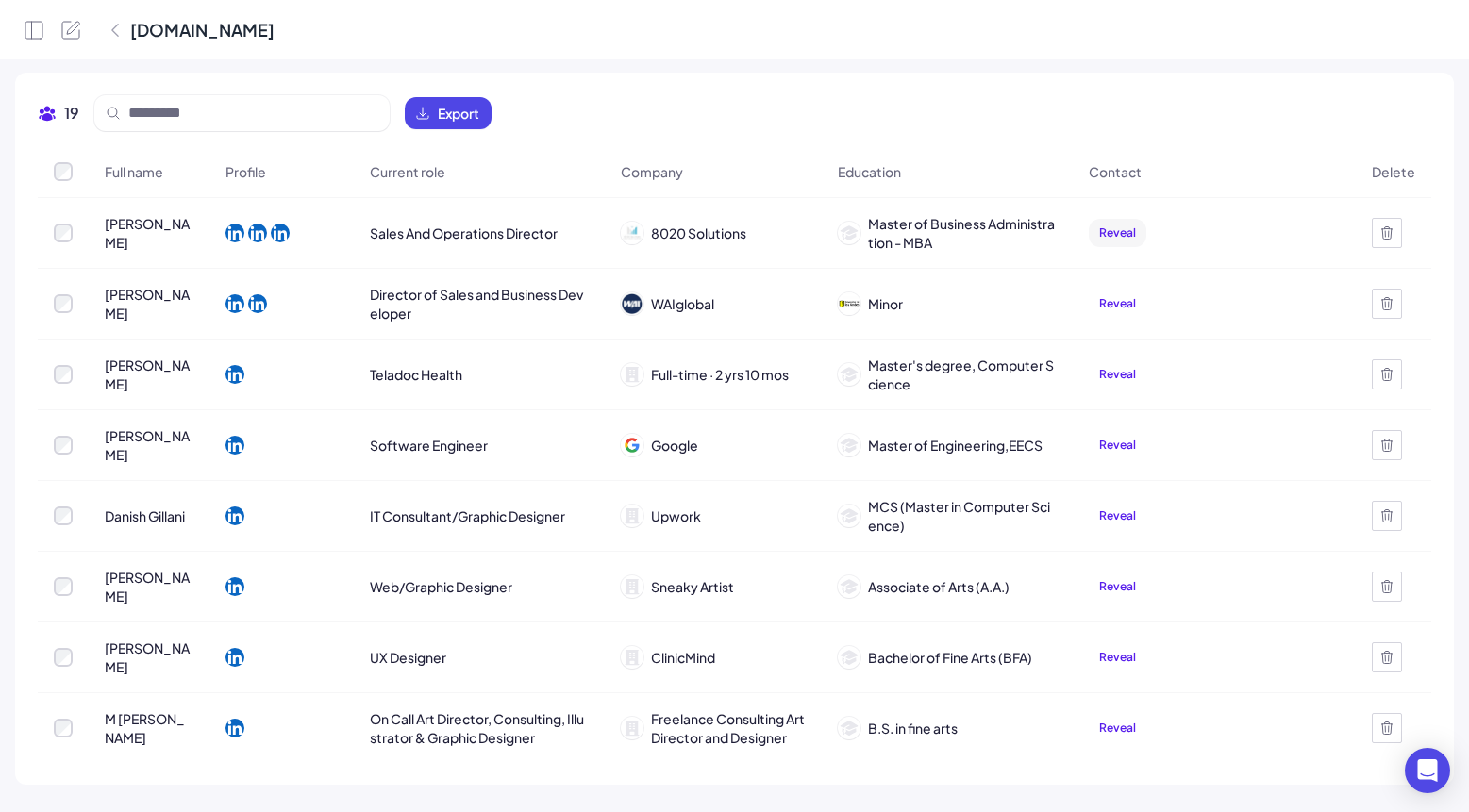 click on "Reveal" at bounding box center (1117, 232) 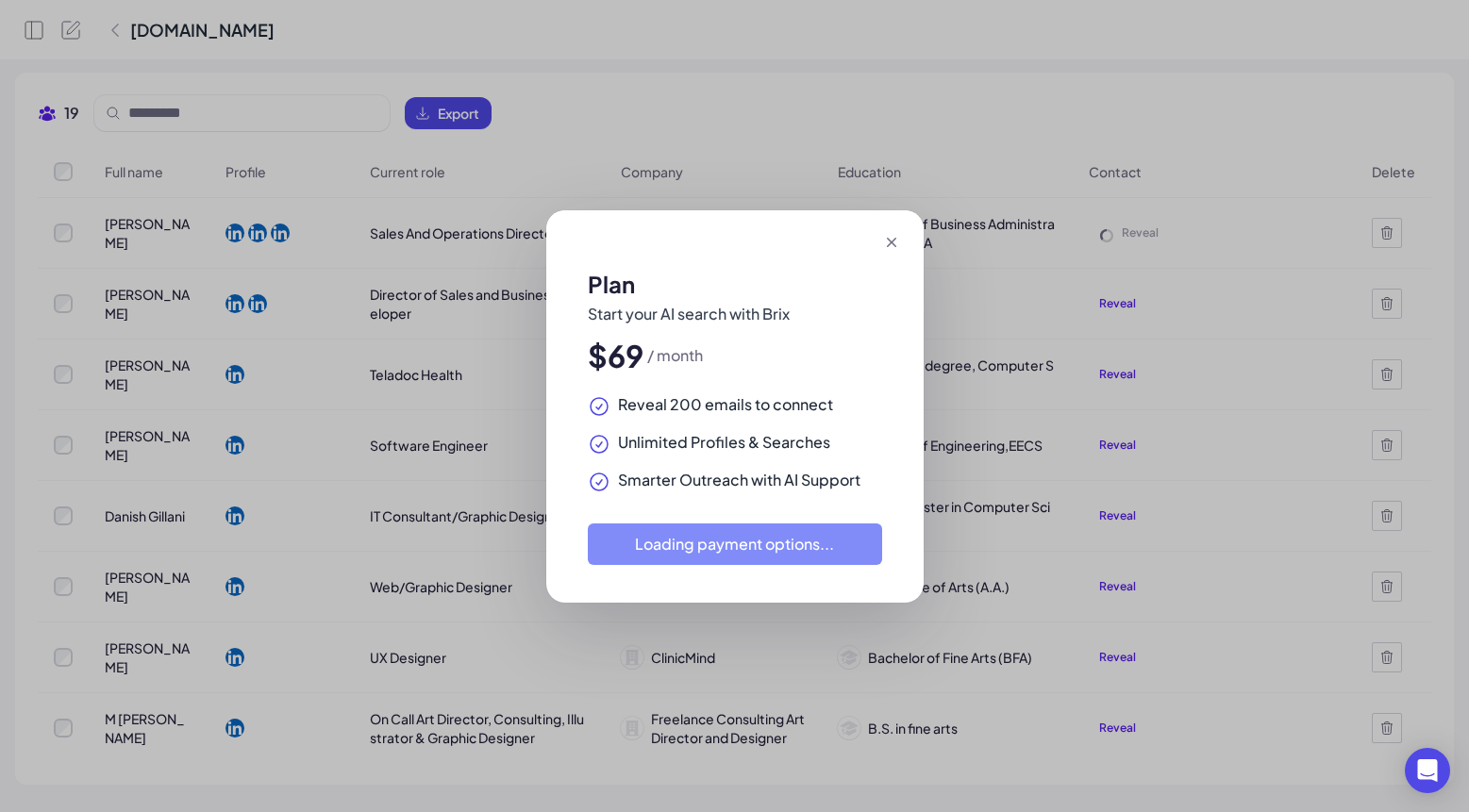 click 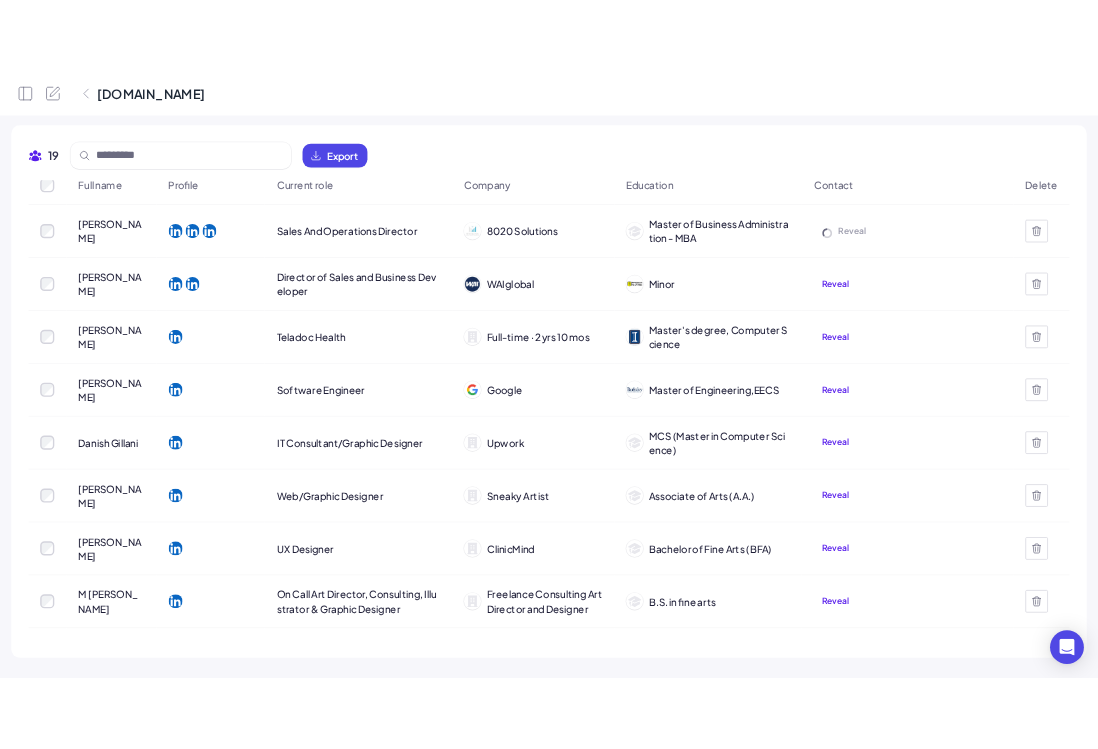 scroll, scrollTop: 0, scrollLeft: 0, axis: both 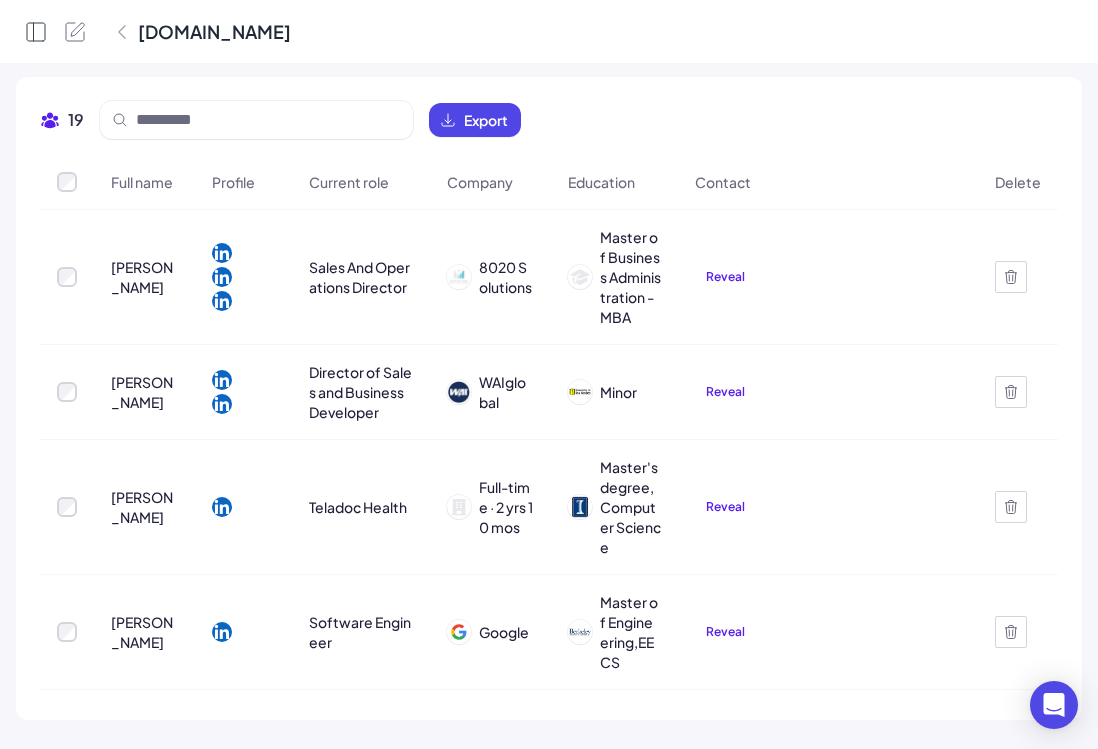 click 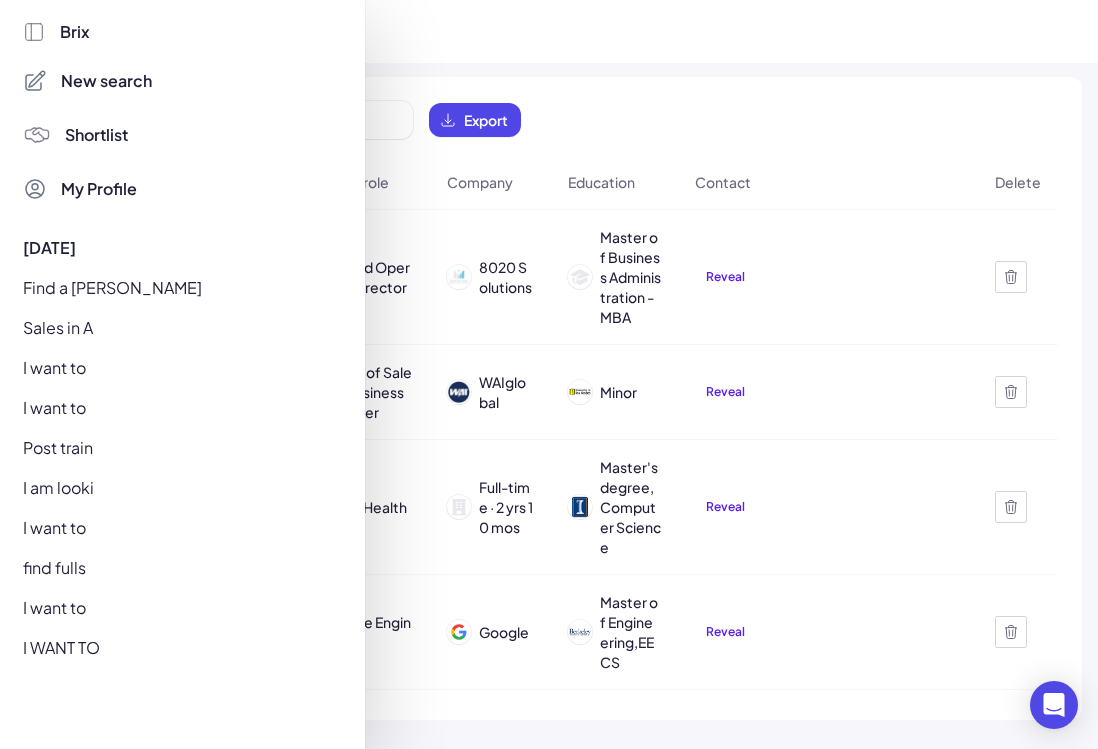 click on "Find a [PERSON_NAME]" at bounding box center (177, 288) 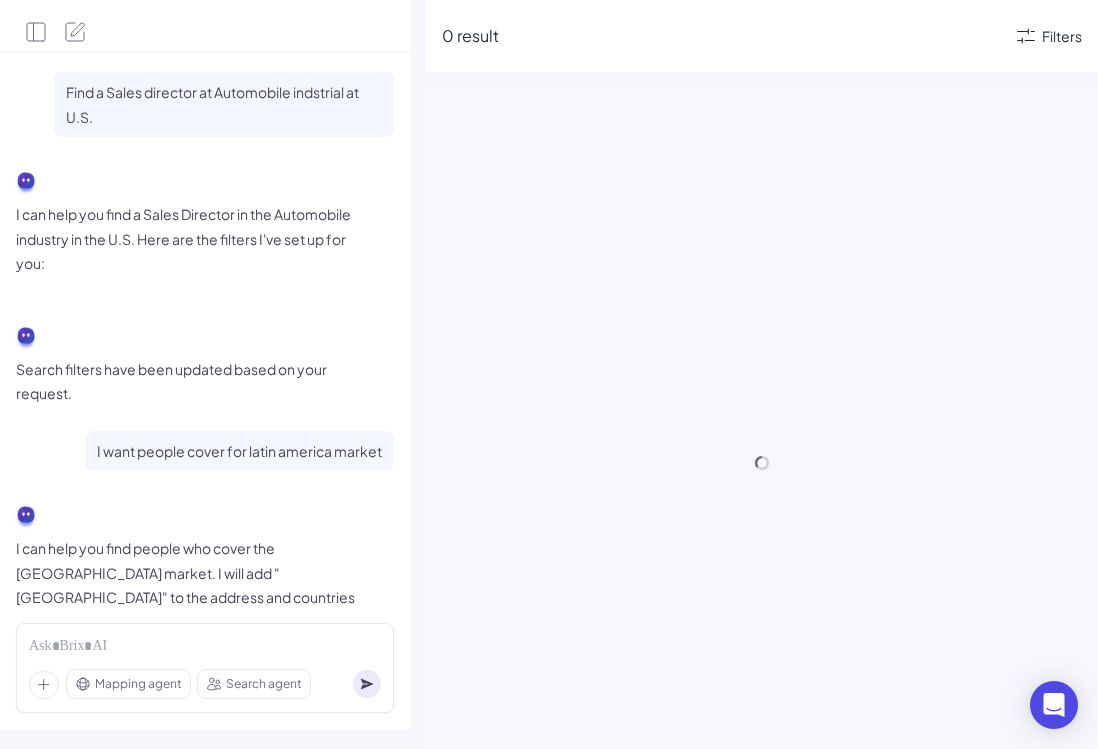 scroll, scrollTop: 1822, scrollLeft: 0, axis: vertical 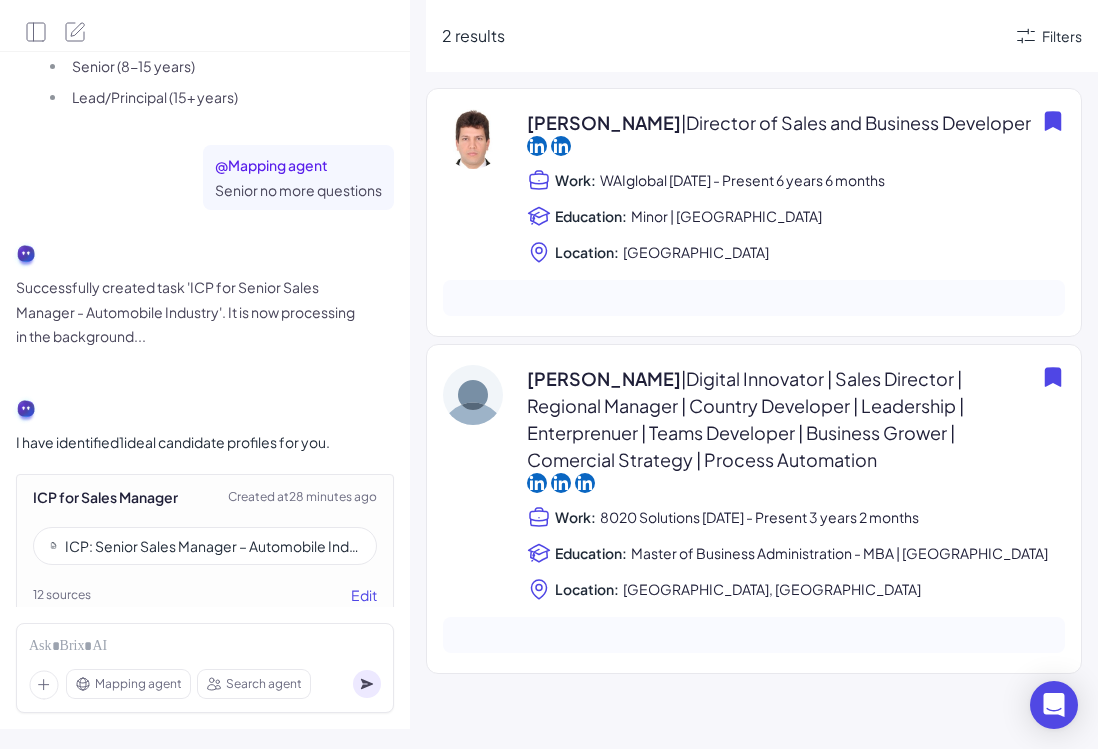 click at bounding box center [473, 139] 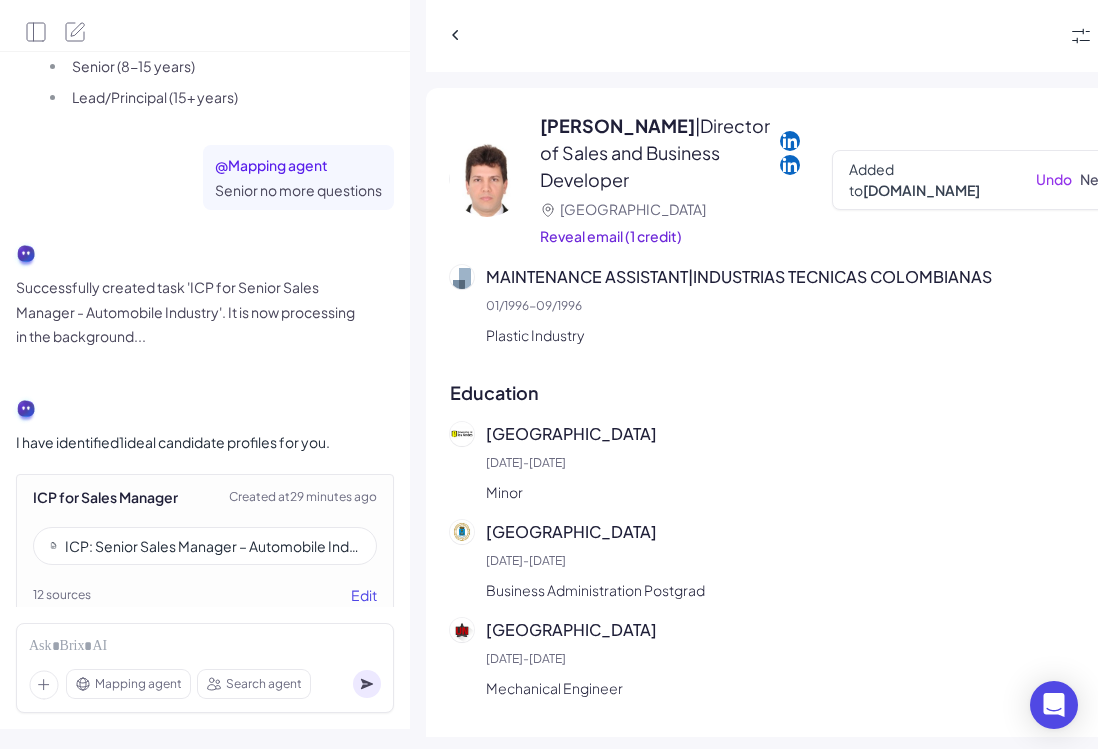 scroll, scrollTop: 1028, scrollLeft: 0, axis: vertical 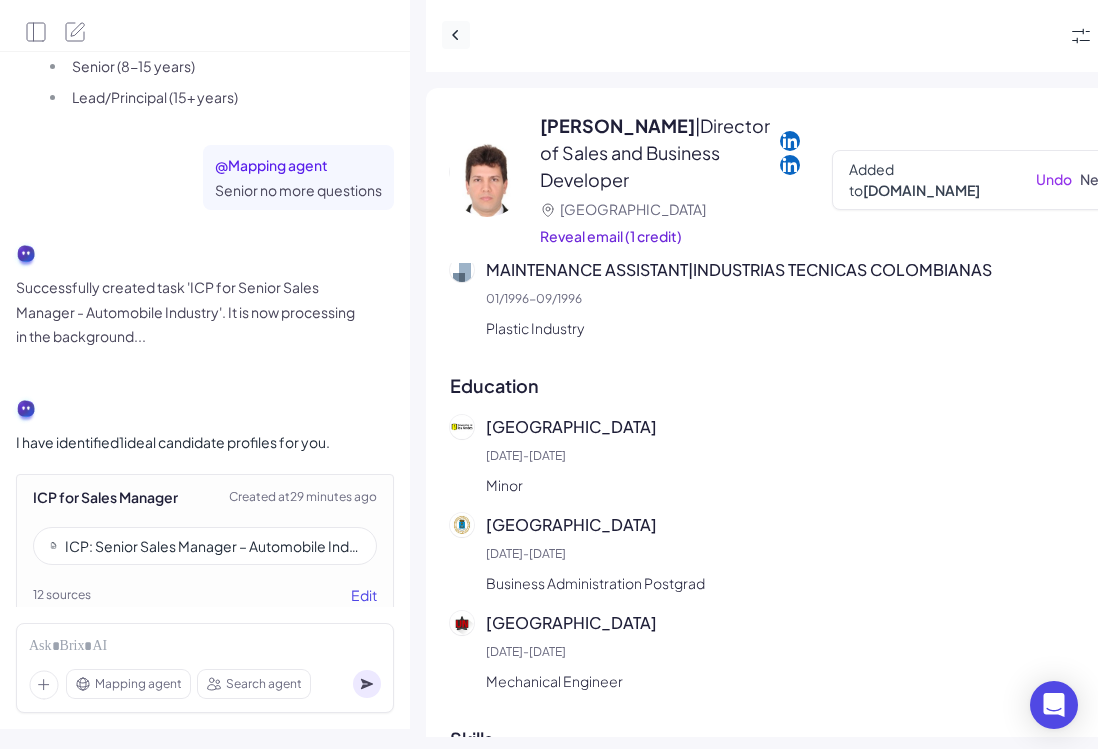 click 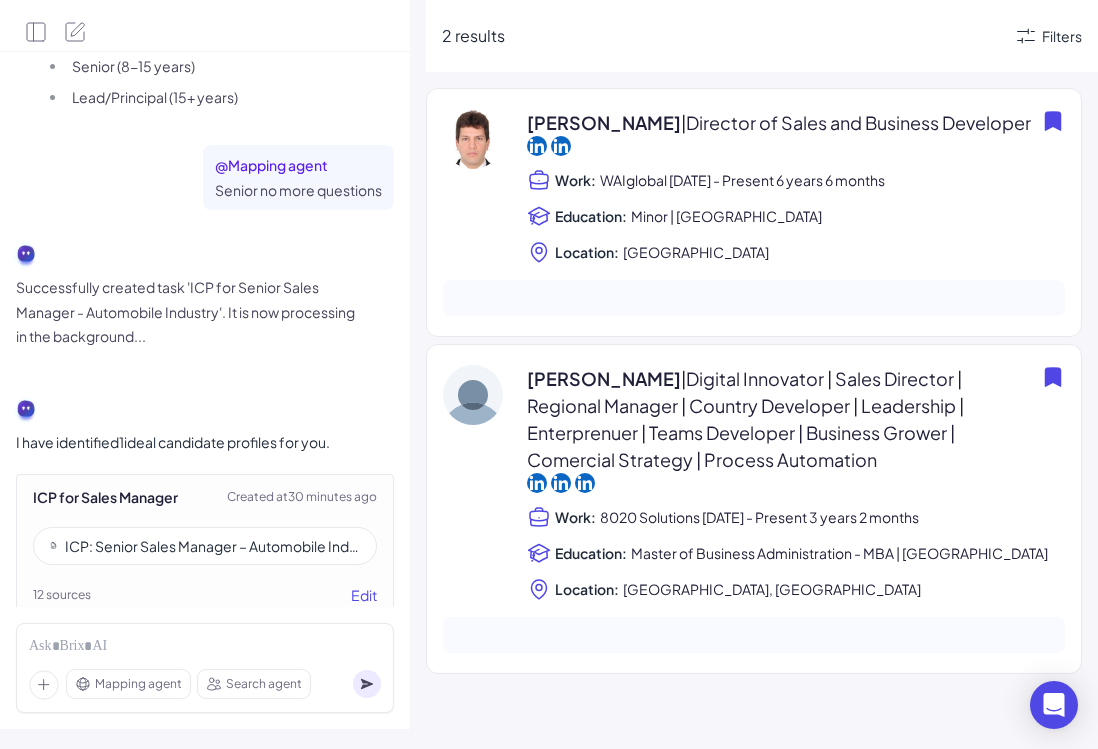 click on "[PERSON_NAME]  |  Digital Innovator | Sales Director | Regional Manager | Country Developer | Leadership | Enterprenuer | Teams Developer | Business Grower | Comercial Strategy | Process Automation" at bounding box center (780, 419) 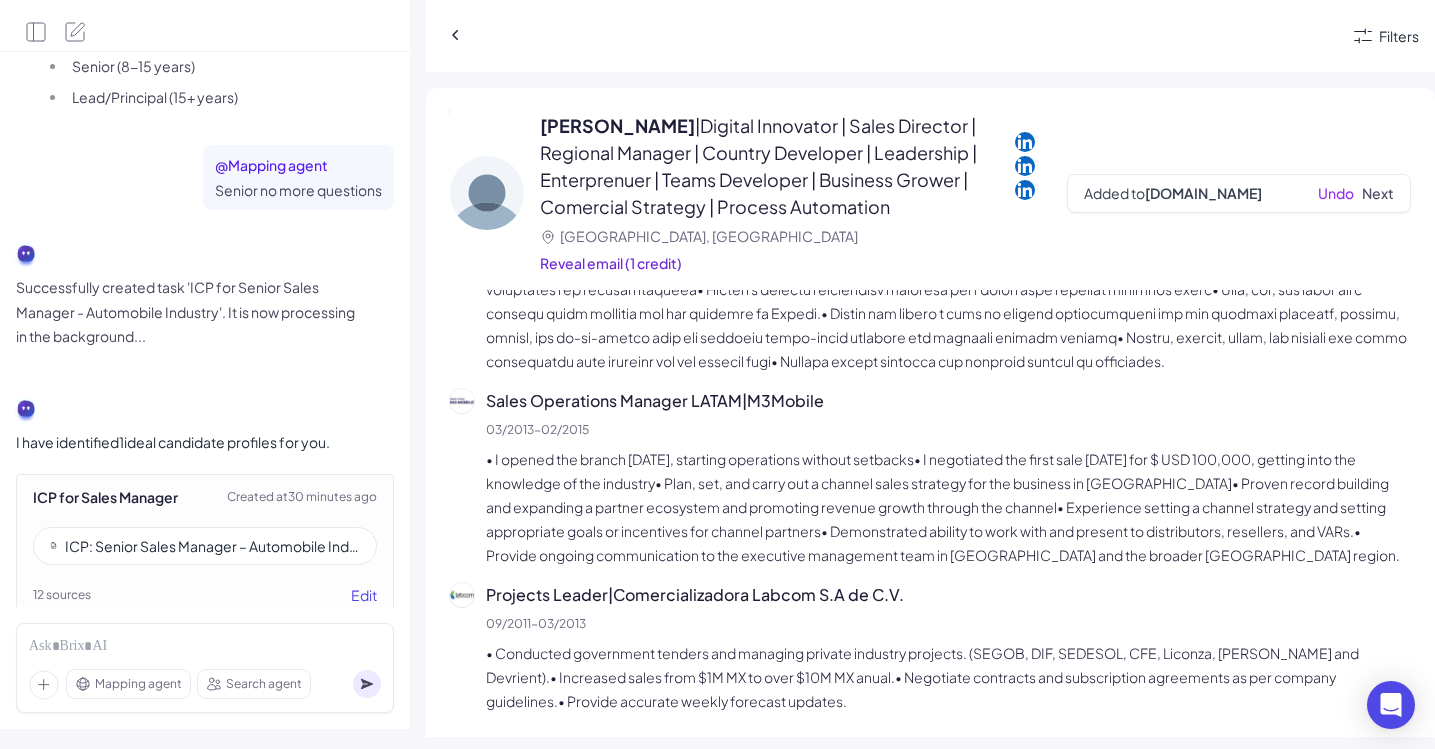scroll, scrollTop: 1863, scrollLeft: 0, axis: vertical 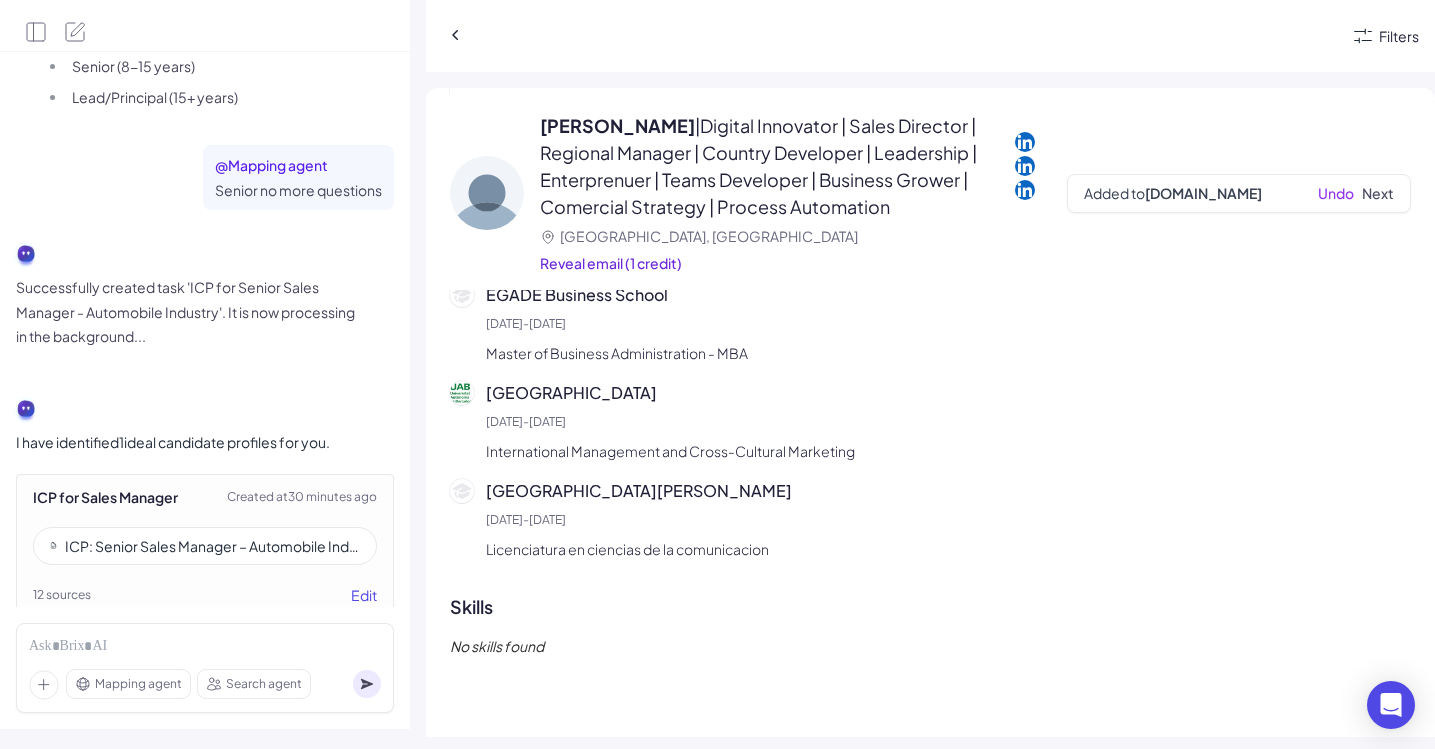 click on "Filters" at bounding box center [1399, 36] 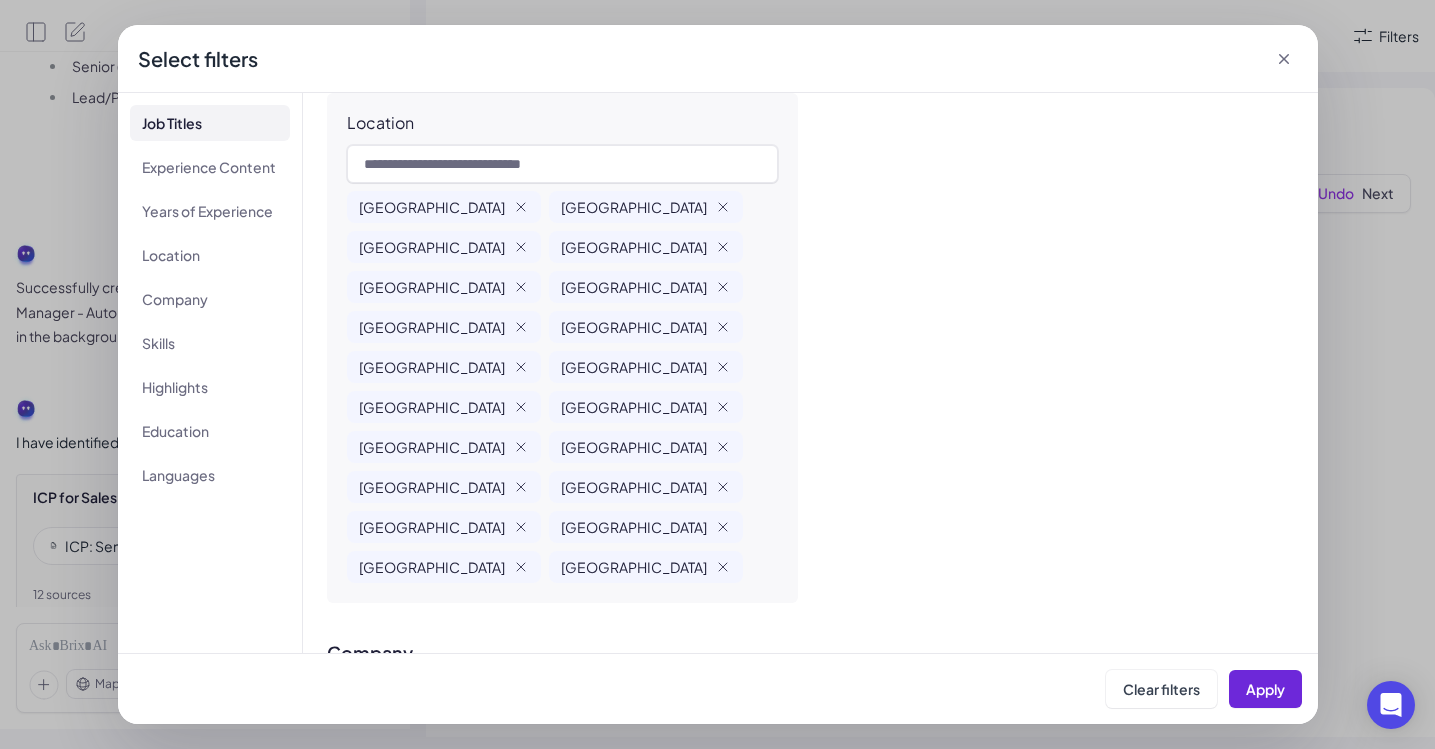 scroll, scrollTop: 797, scrollLeft: 0, axis: vertical 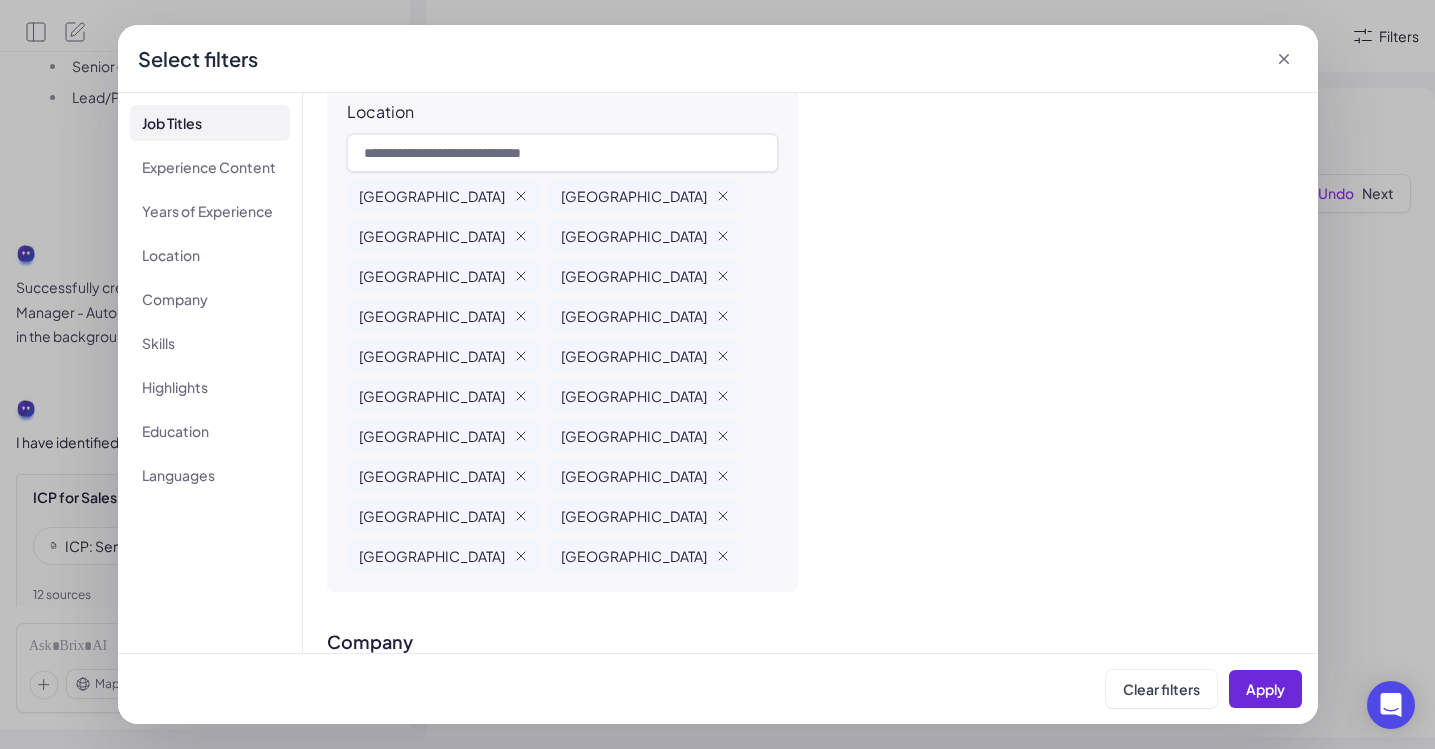 click 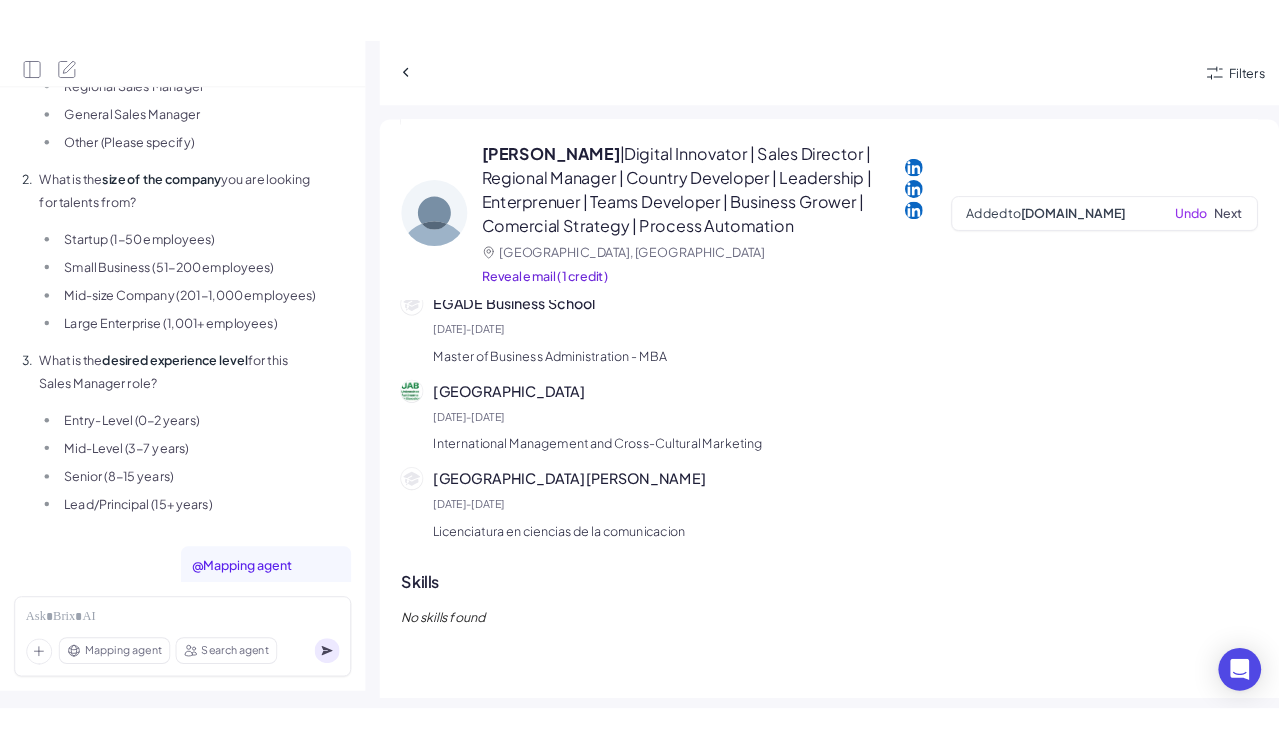 scroll, scrollTop: 1822, scrollLeft: 0, axis: vertical 